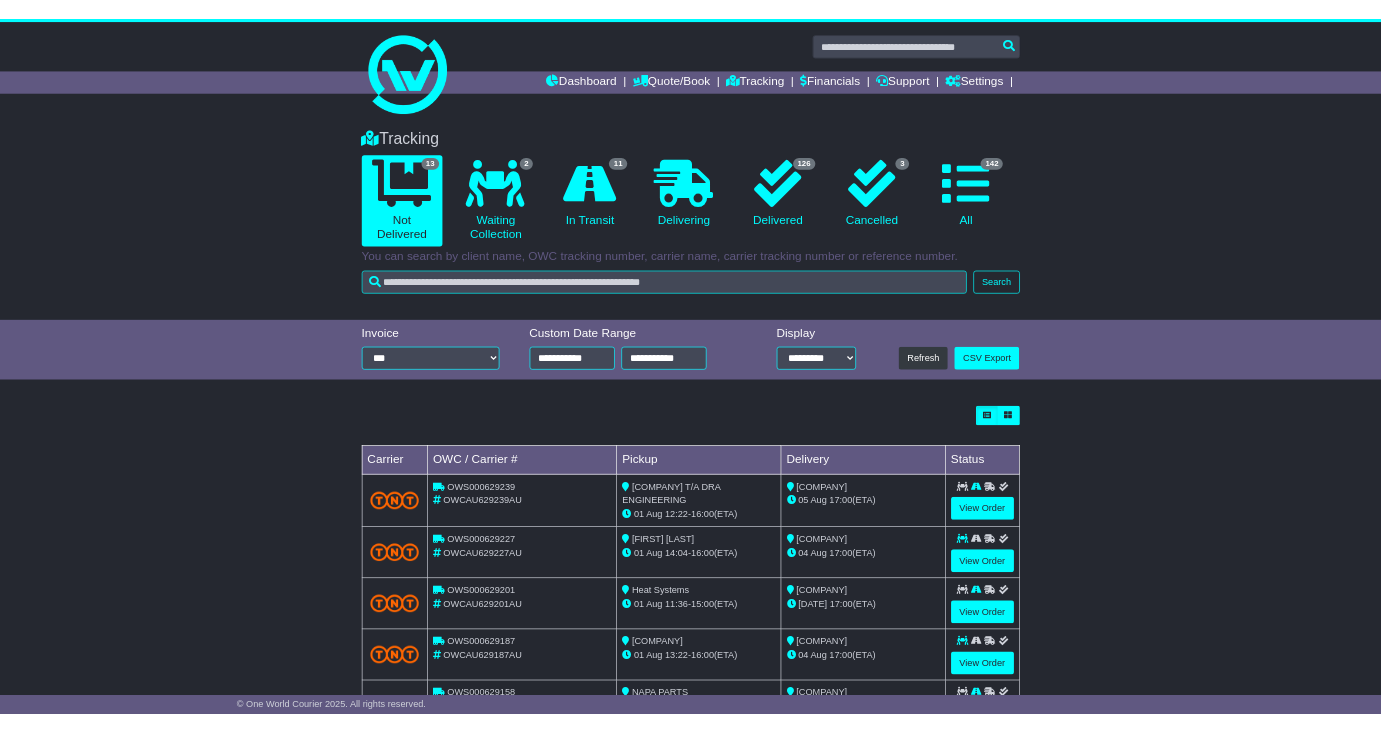 scroll, scrollTop: 0, scrollLeft: 0, axis: both 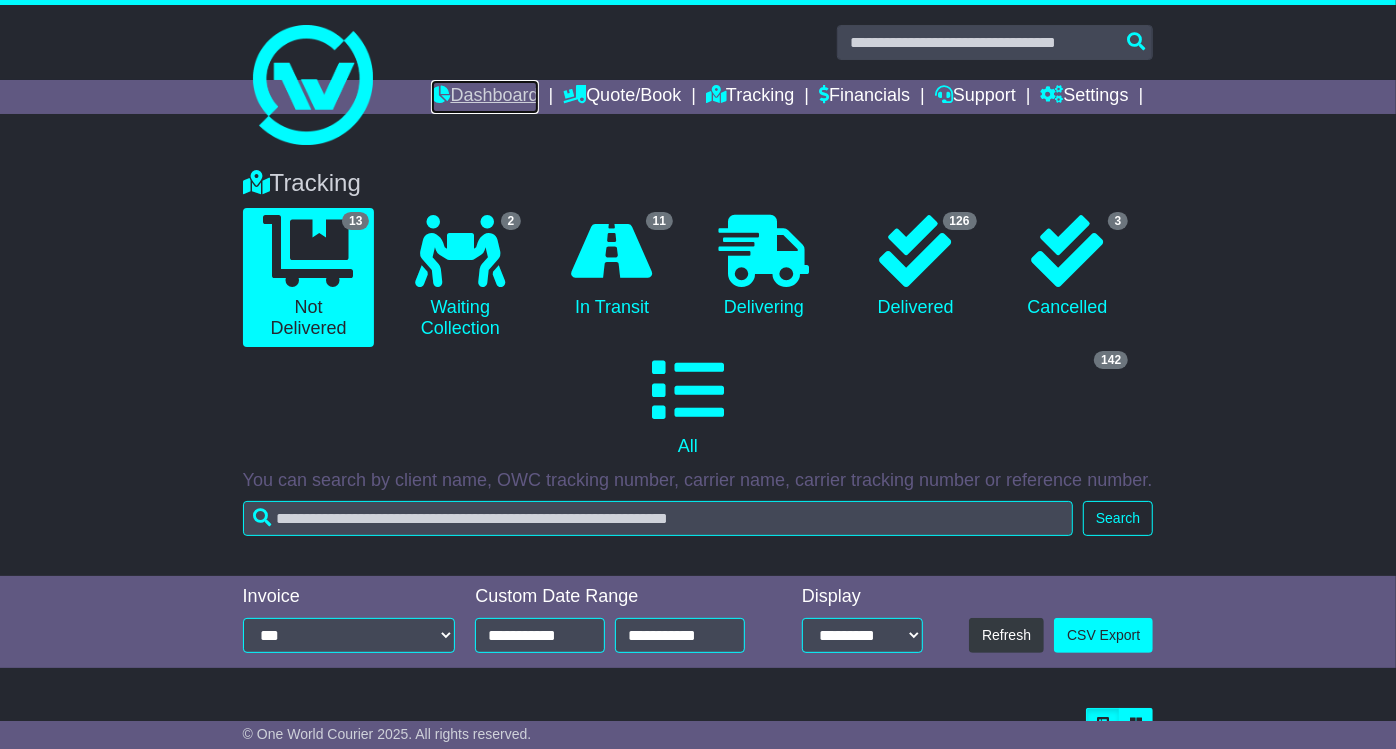 click on "Dashboard" at bounding box center (484, 97) 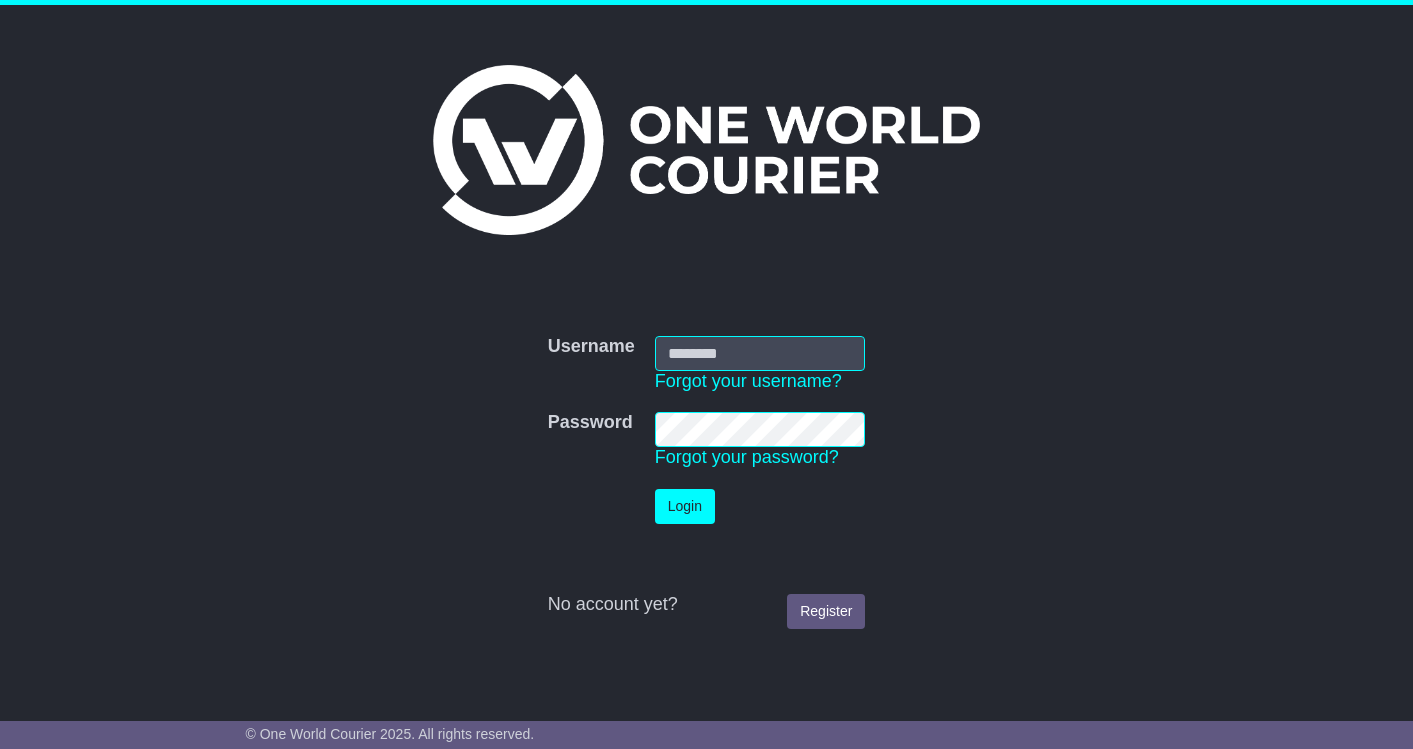 scroll, scrollTop: 0, scrollLeft: 0, axis: both 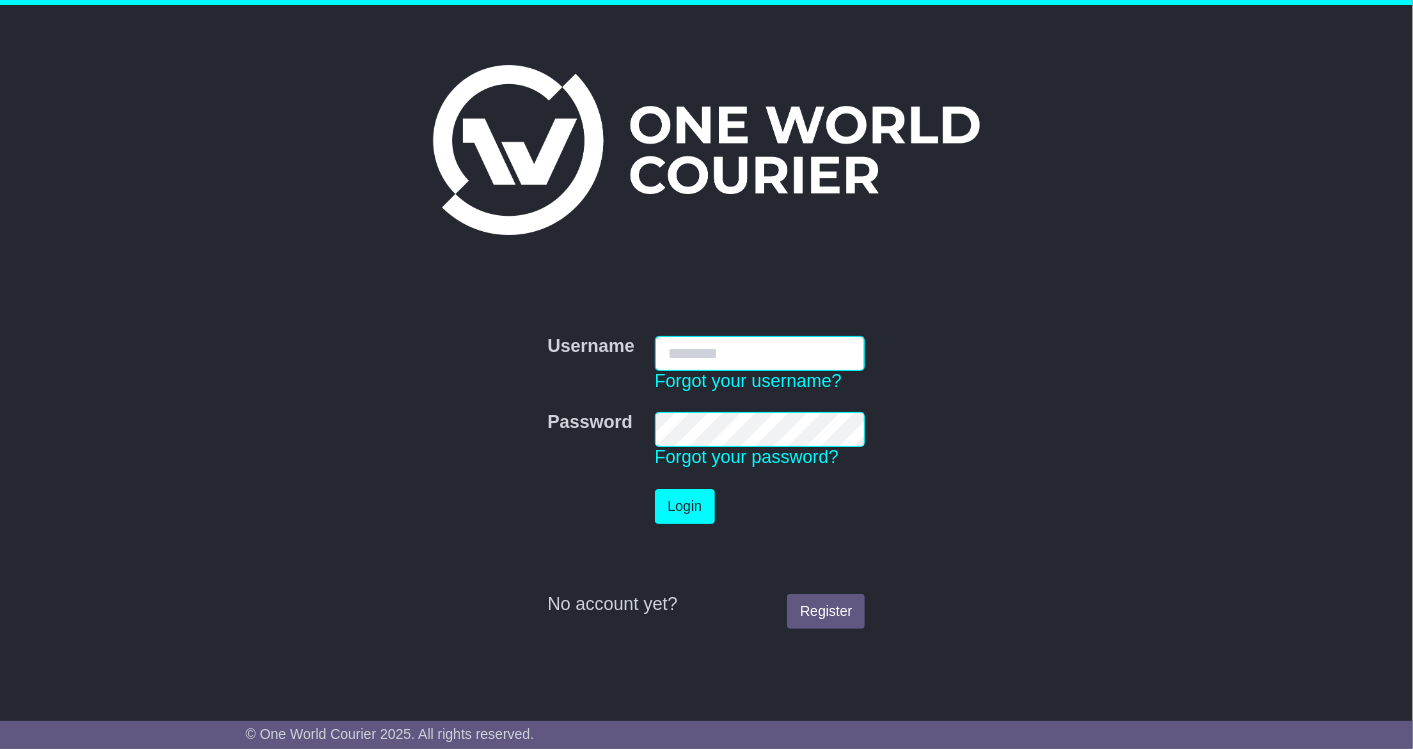 type on "**********" 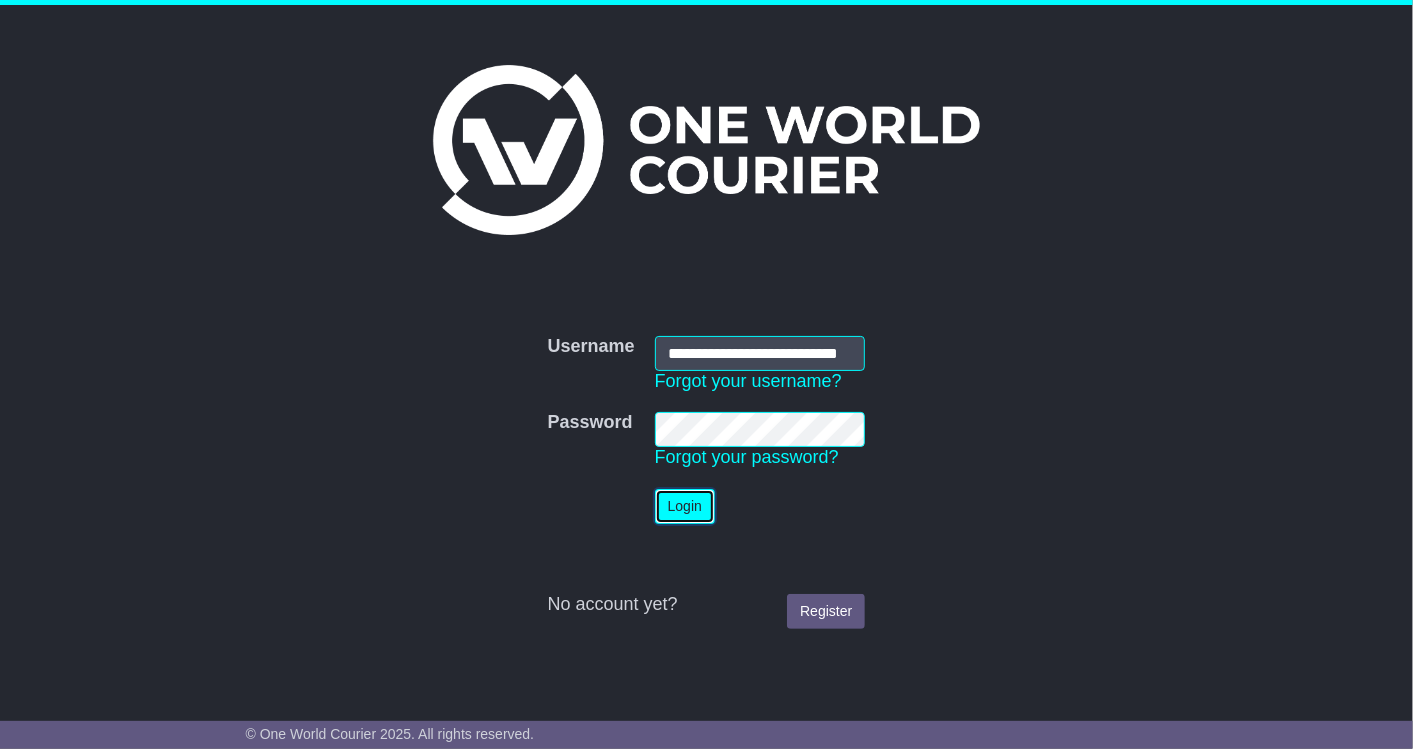 click on "Login" at bounding box center [685, 506] 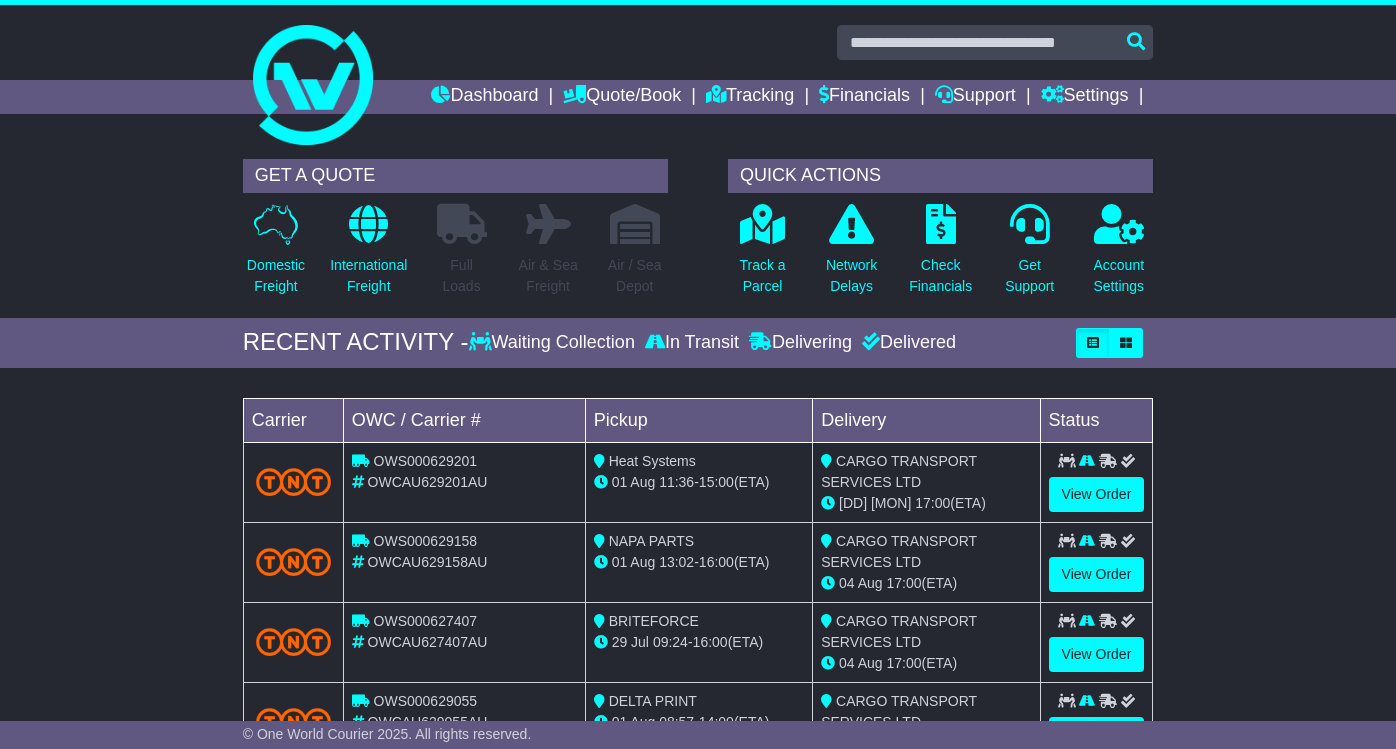 scroll, scrollTop: 0, scrollLeft: 0, axis: both 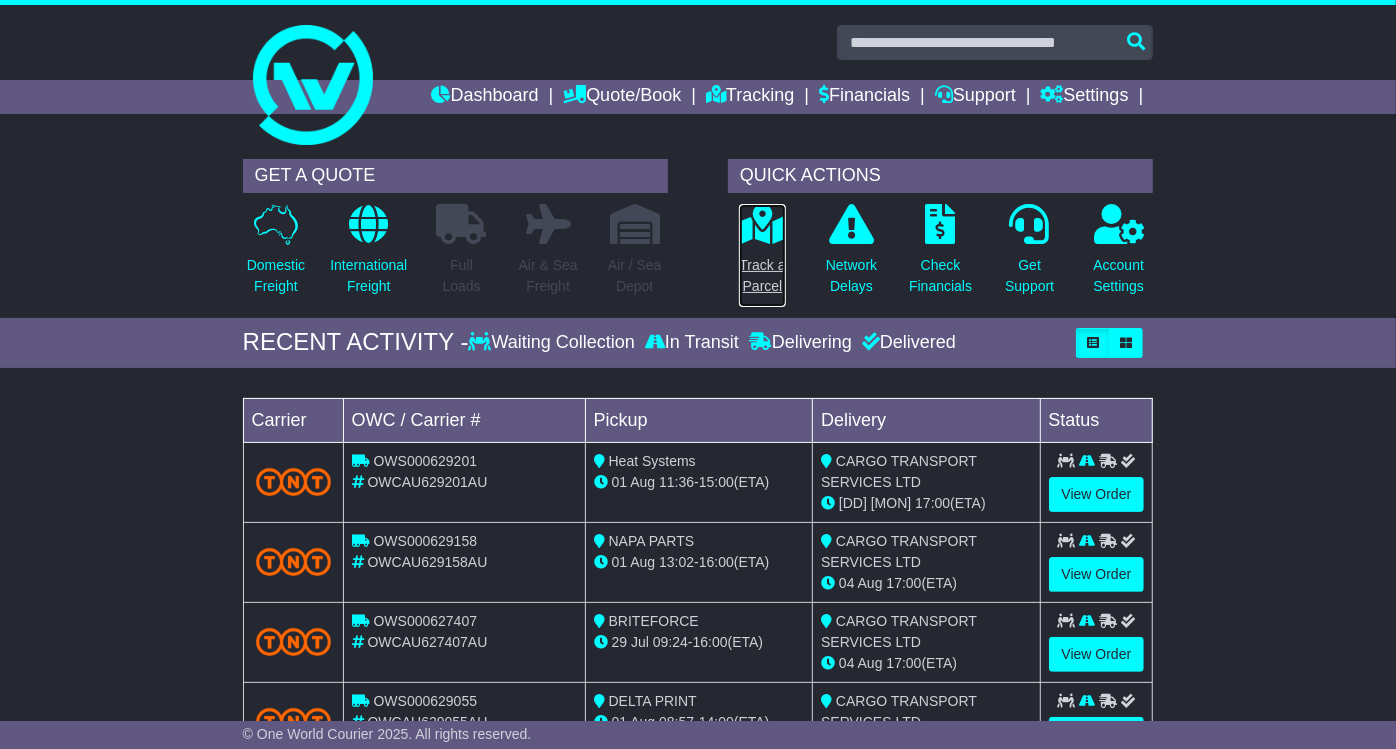 click at bounding box center (762, 224) 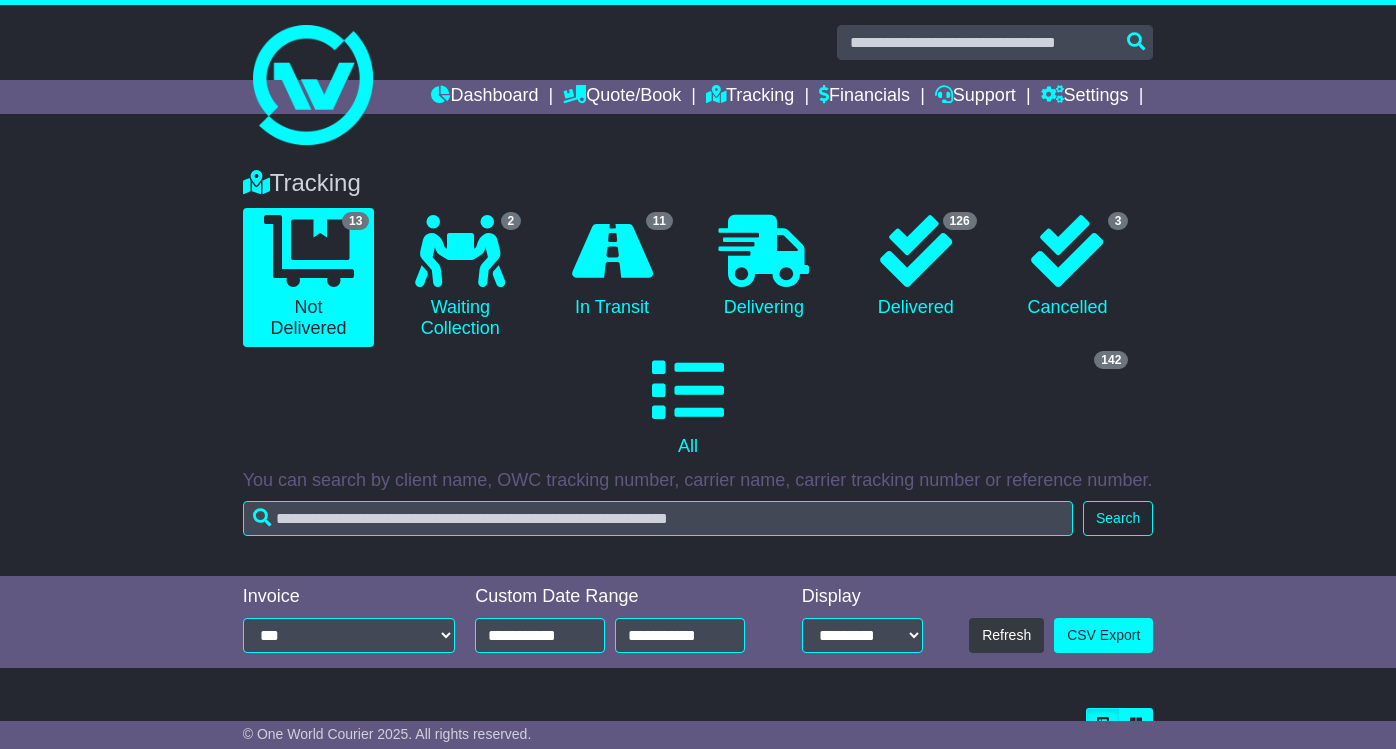 scroll, scrollTop: 0, scrollLeft: 0, axis: both 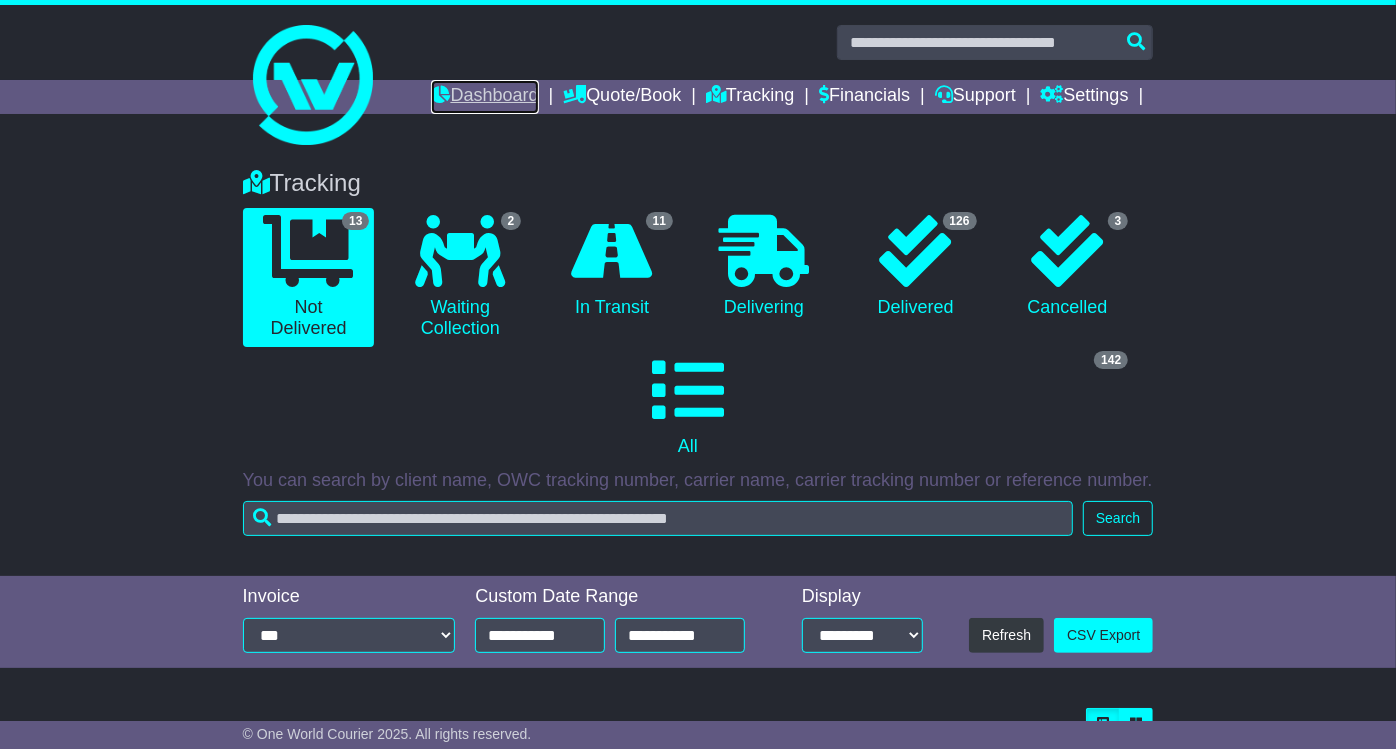 click on "Dashboard" at bounding box center (484, 97) 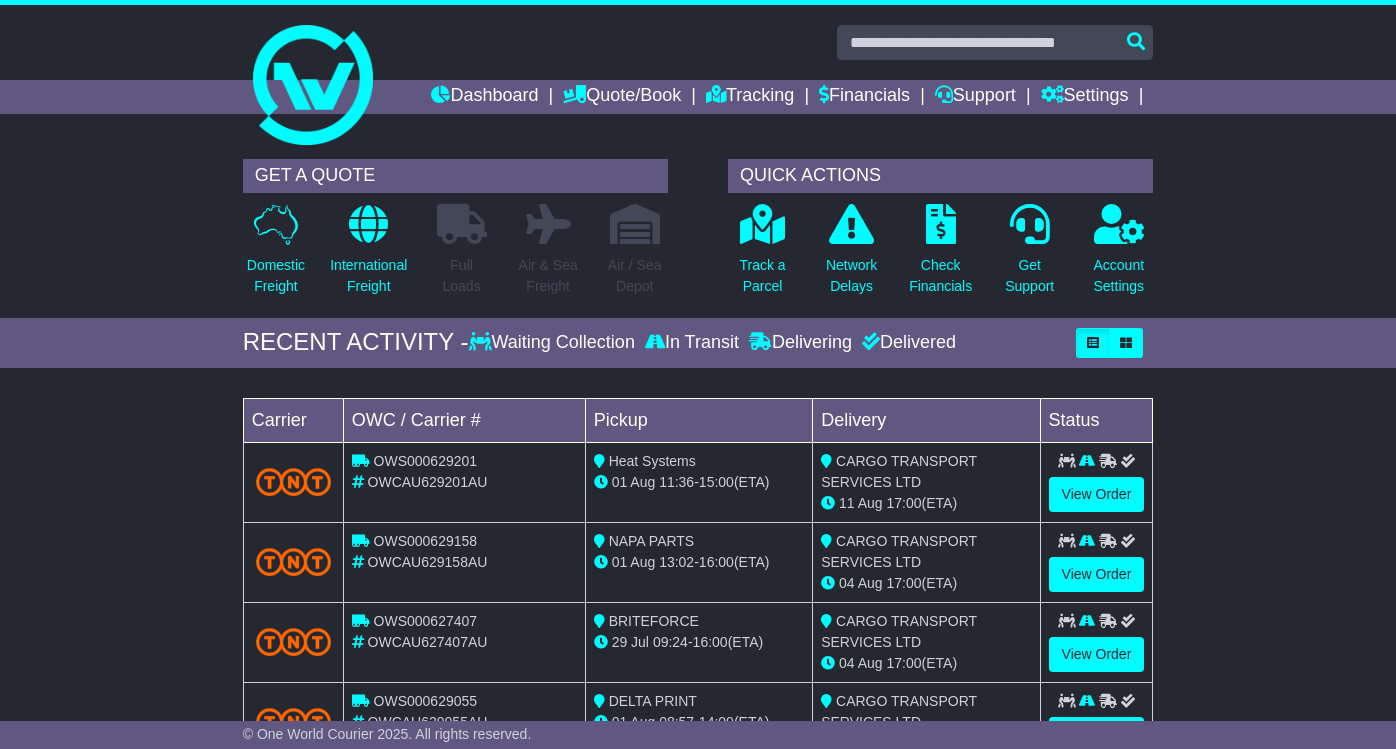 scroll, scrollTop: 0, scrollLeft: 0, axis: both 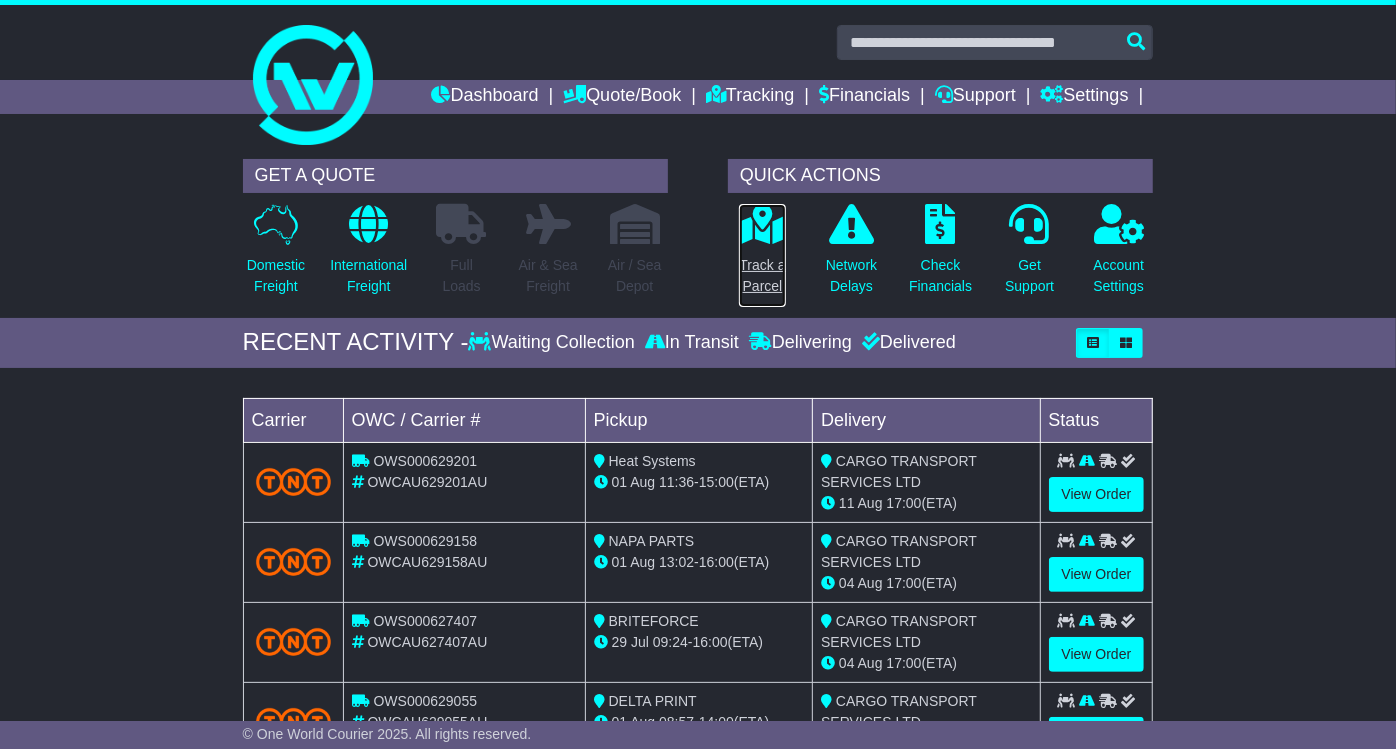 click on "Track a Parcel" at bounding box center [762, 276] 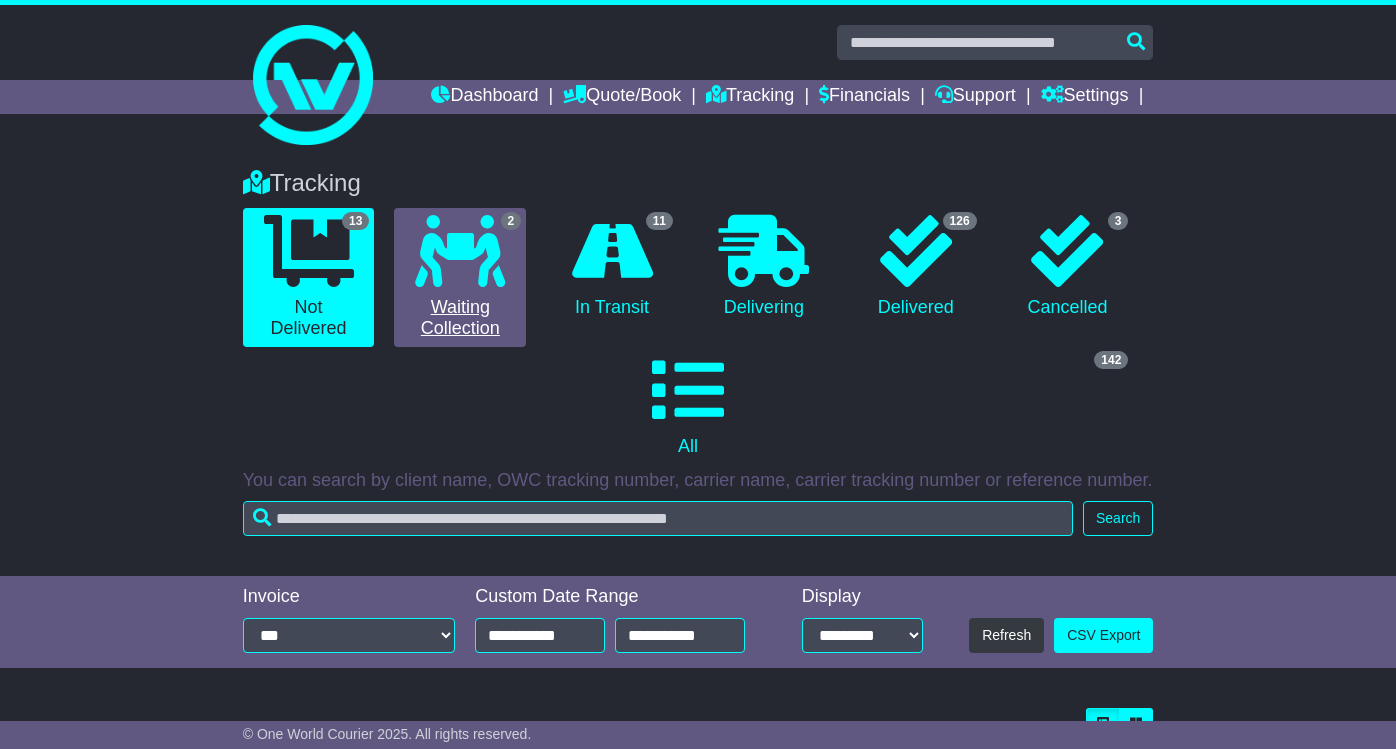scroll, scrollTop: 0, scrollLeft: 0, axis: both 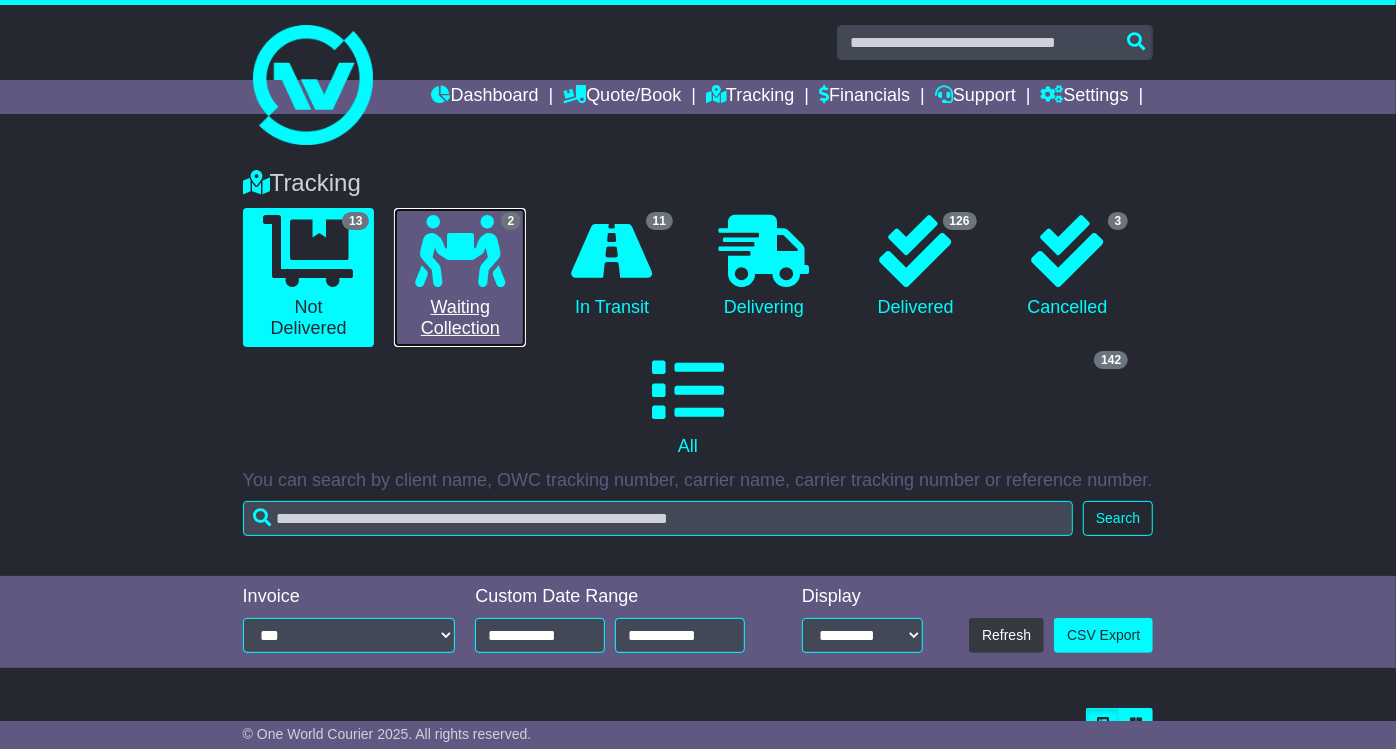 click on "2
Waiting Collection" at bounding box center (460, 277) 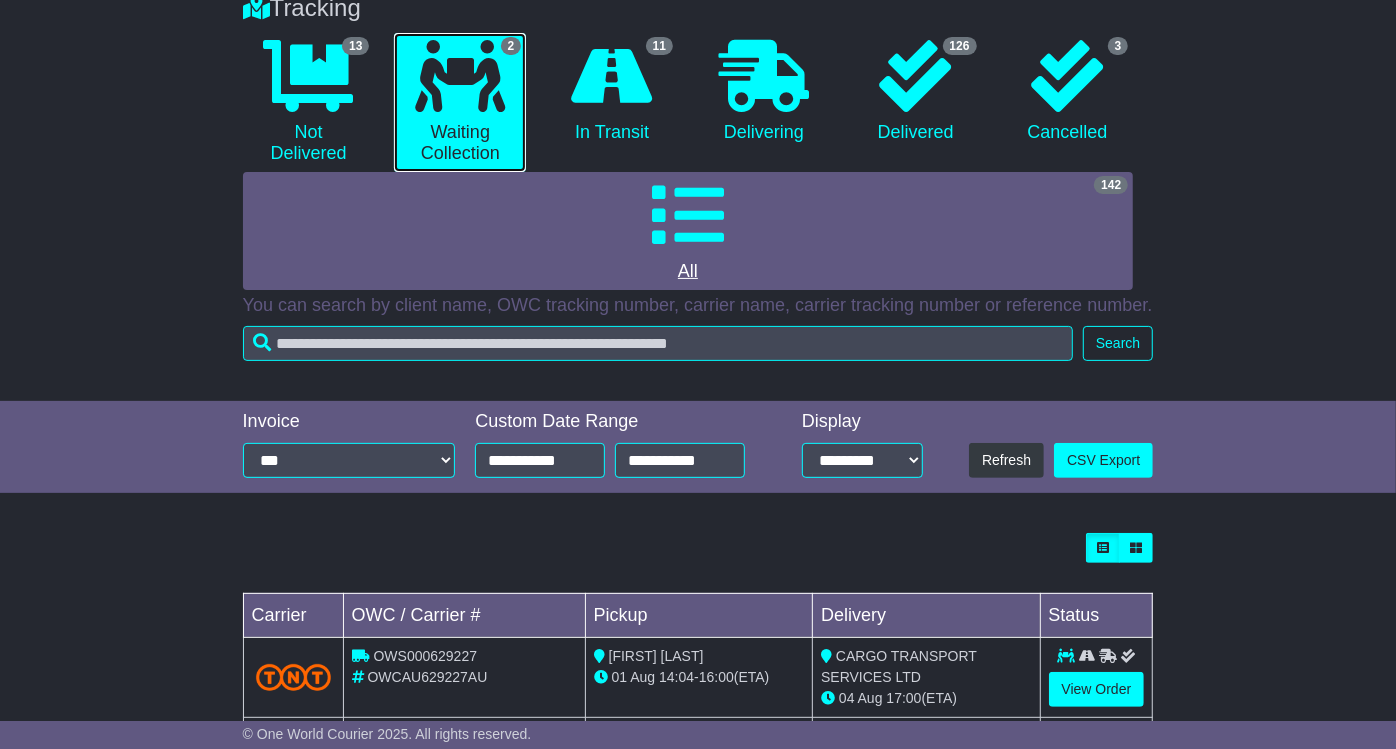 scroll, scrollTop: 292, scrollLeft: 0, axis: vertical 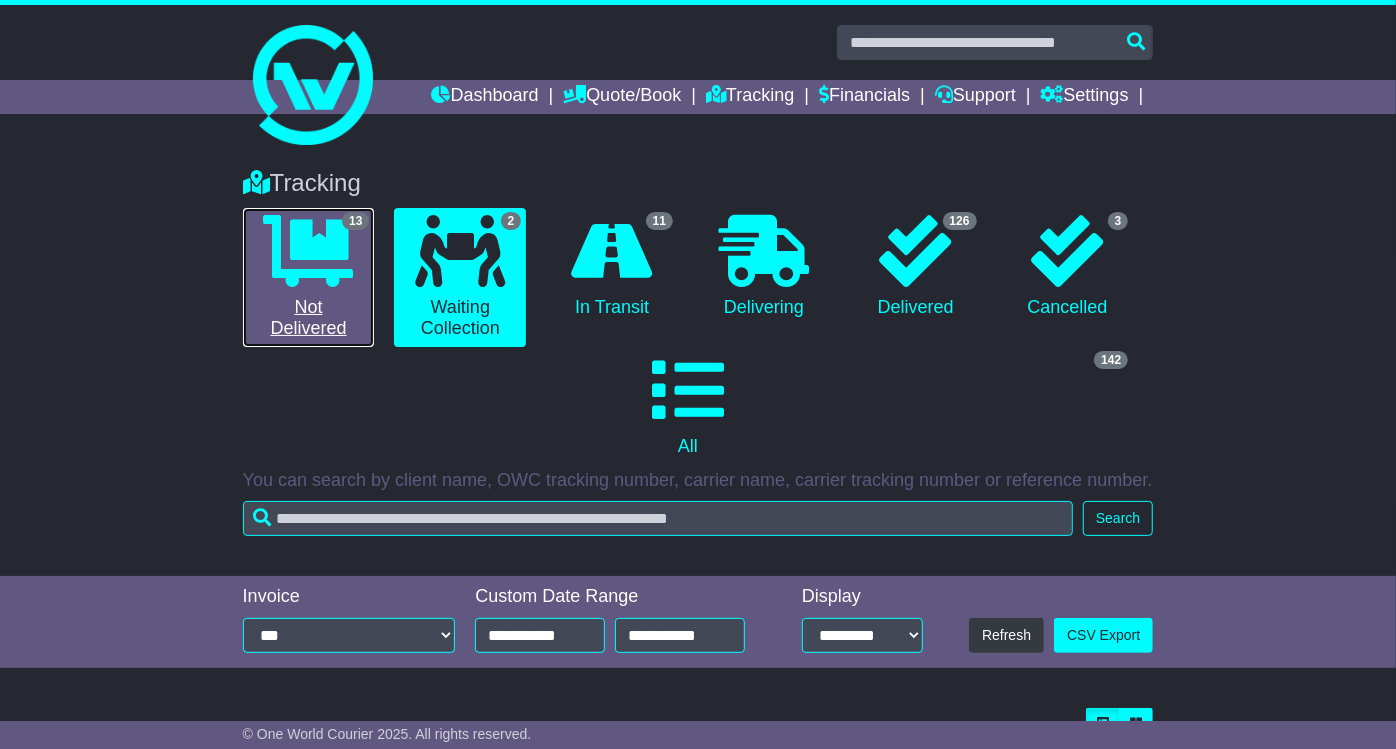 click at bounding box center [309, 251] 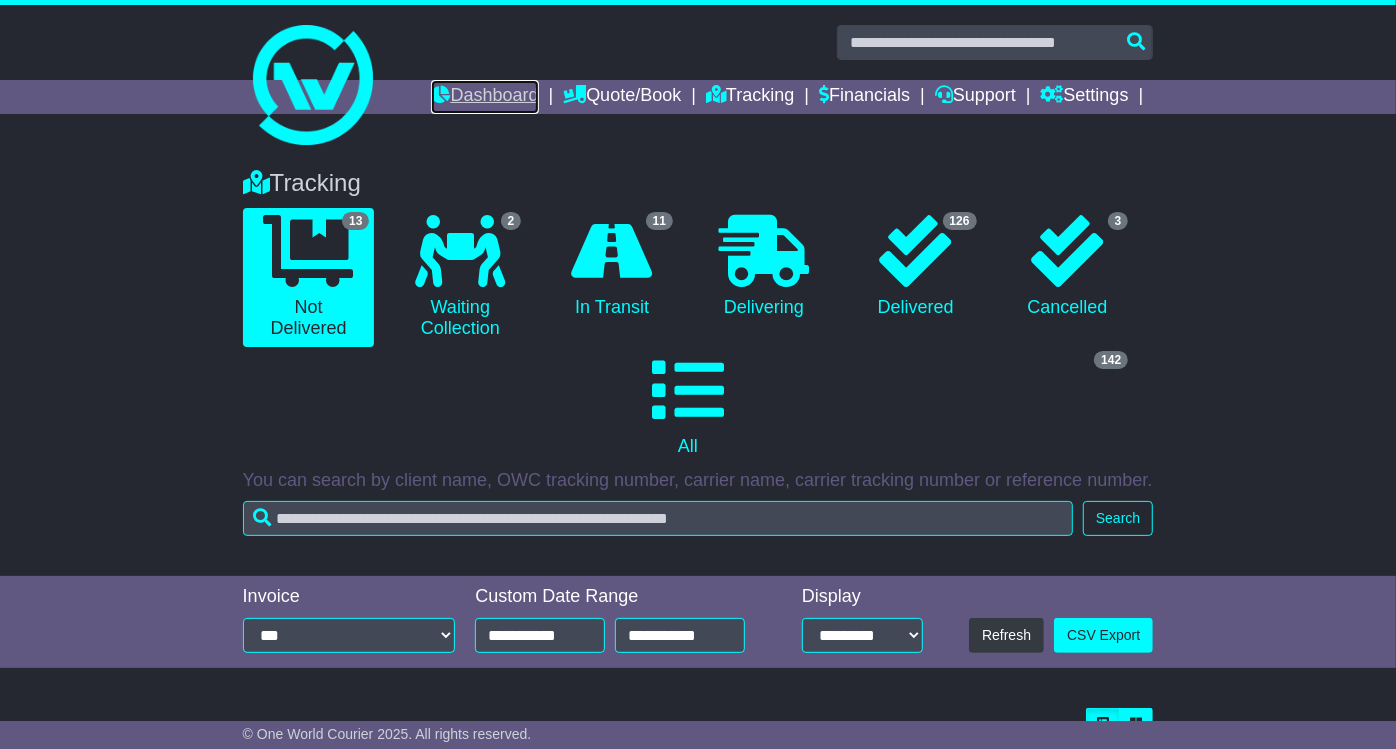 click on "Dashboard" at bounding box center (484, 97) 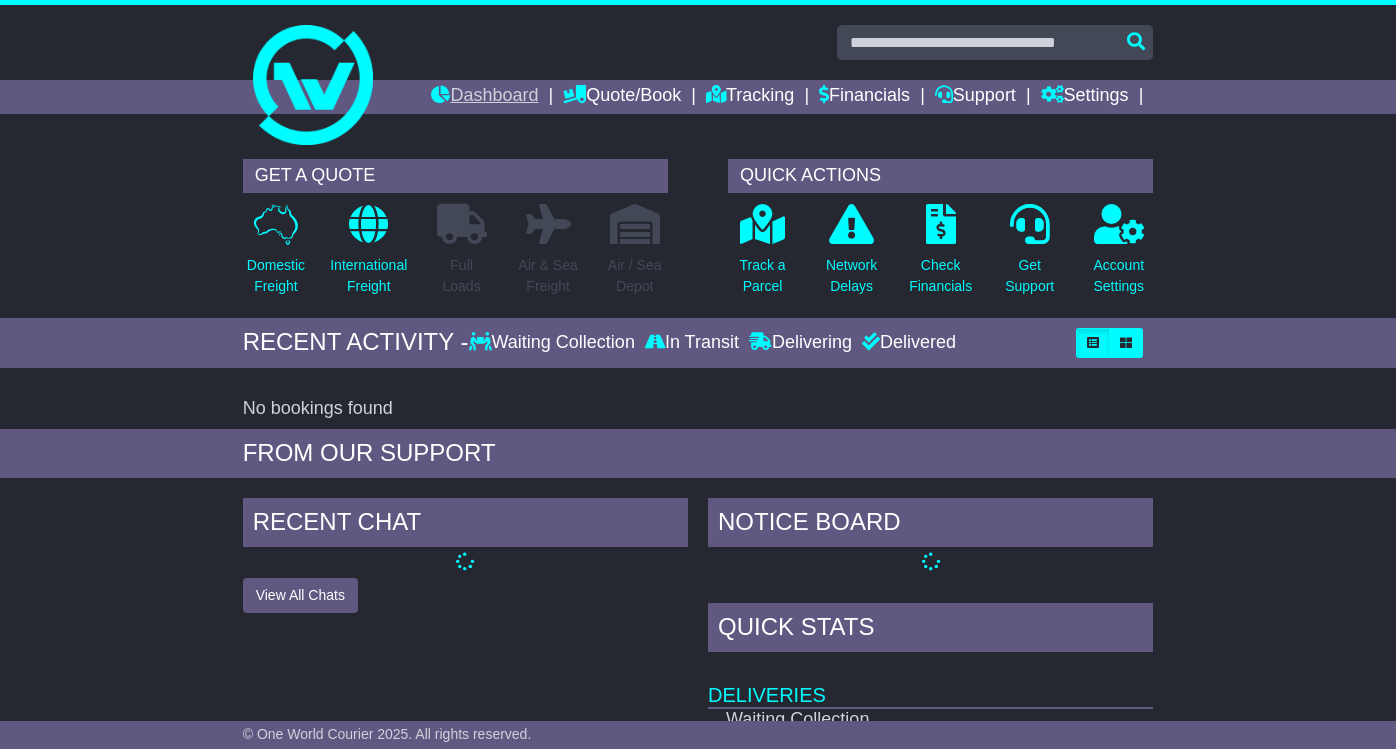 scroll, scrollTop: 0, scrollLeft: 0, axis: both 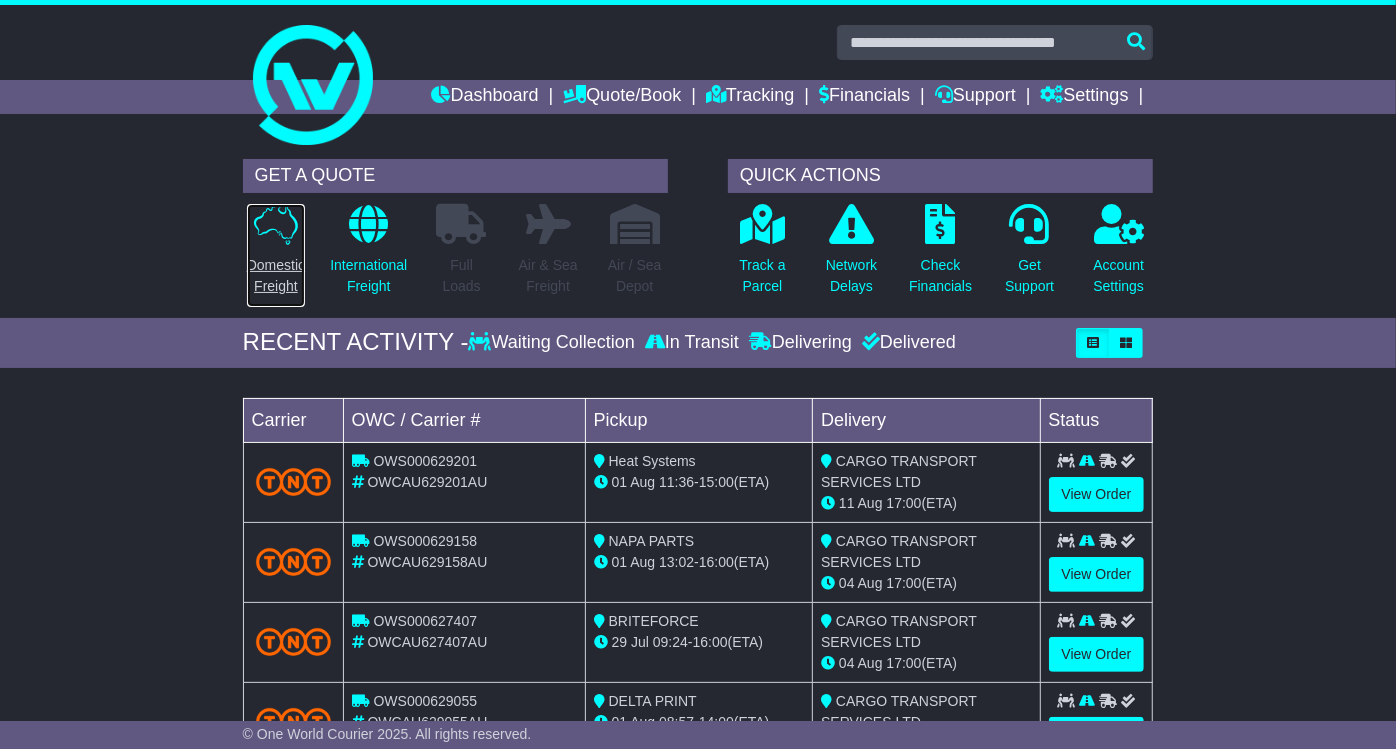 click on "Domestic Freight" at bounding box center (276, 255) 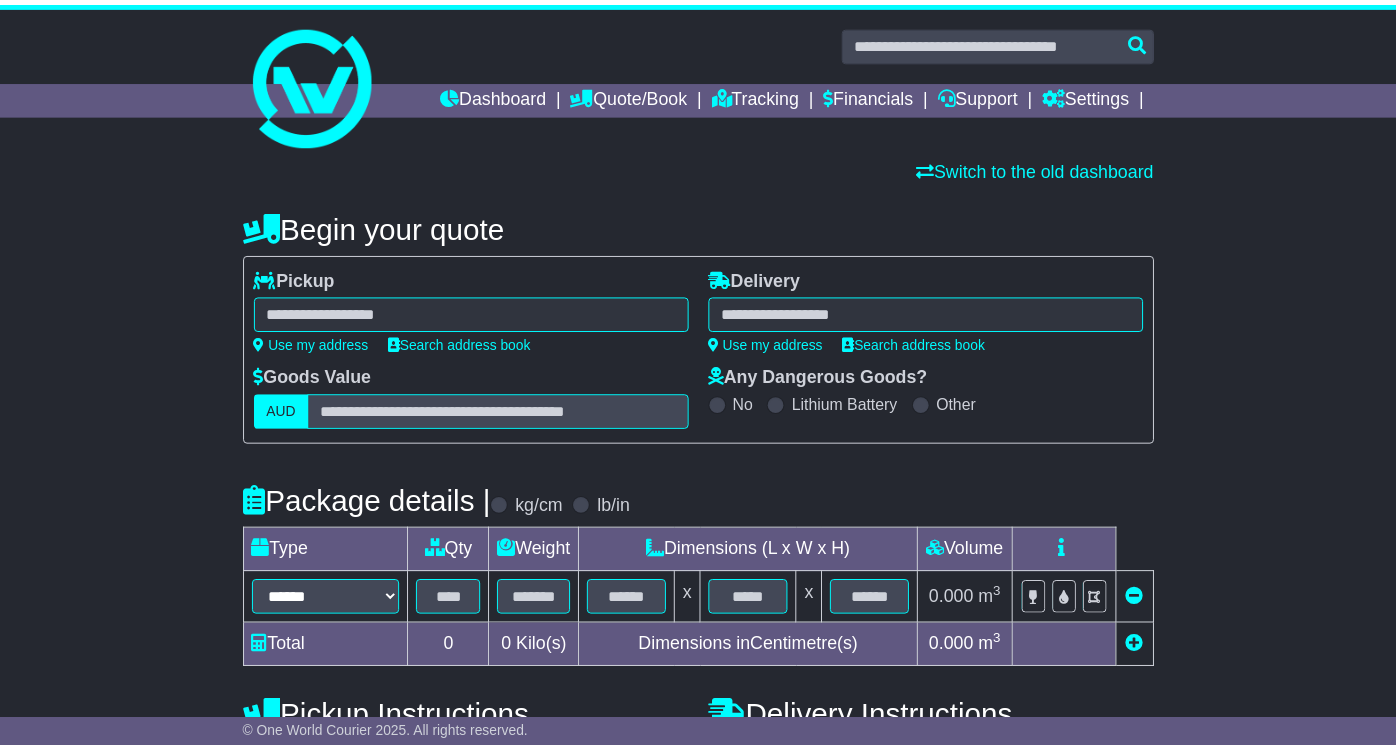 scroll, scrollTop: 0, scrollLeft: 0, axis: both 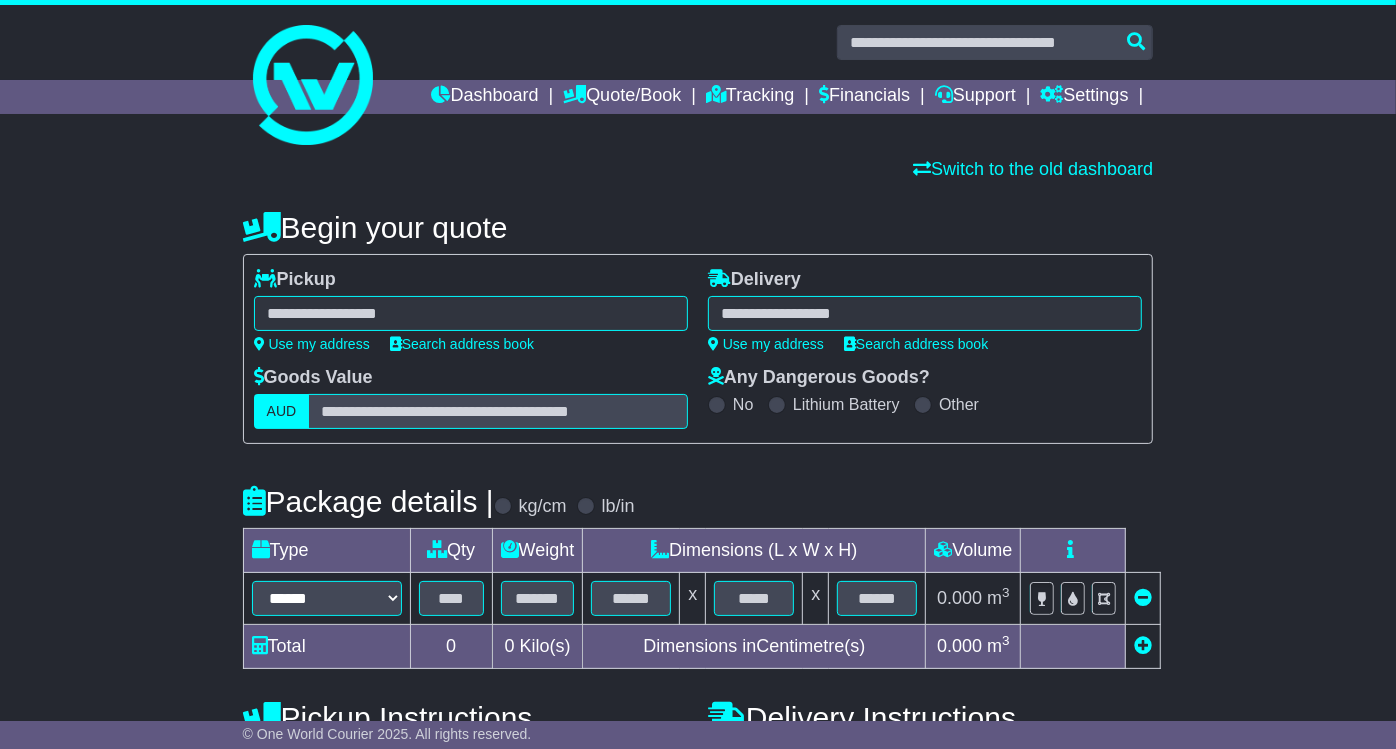 click at bounding box center [471, 313] 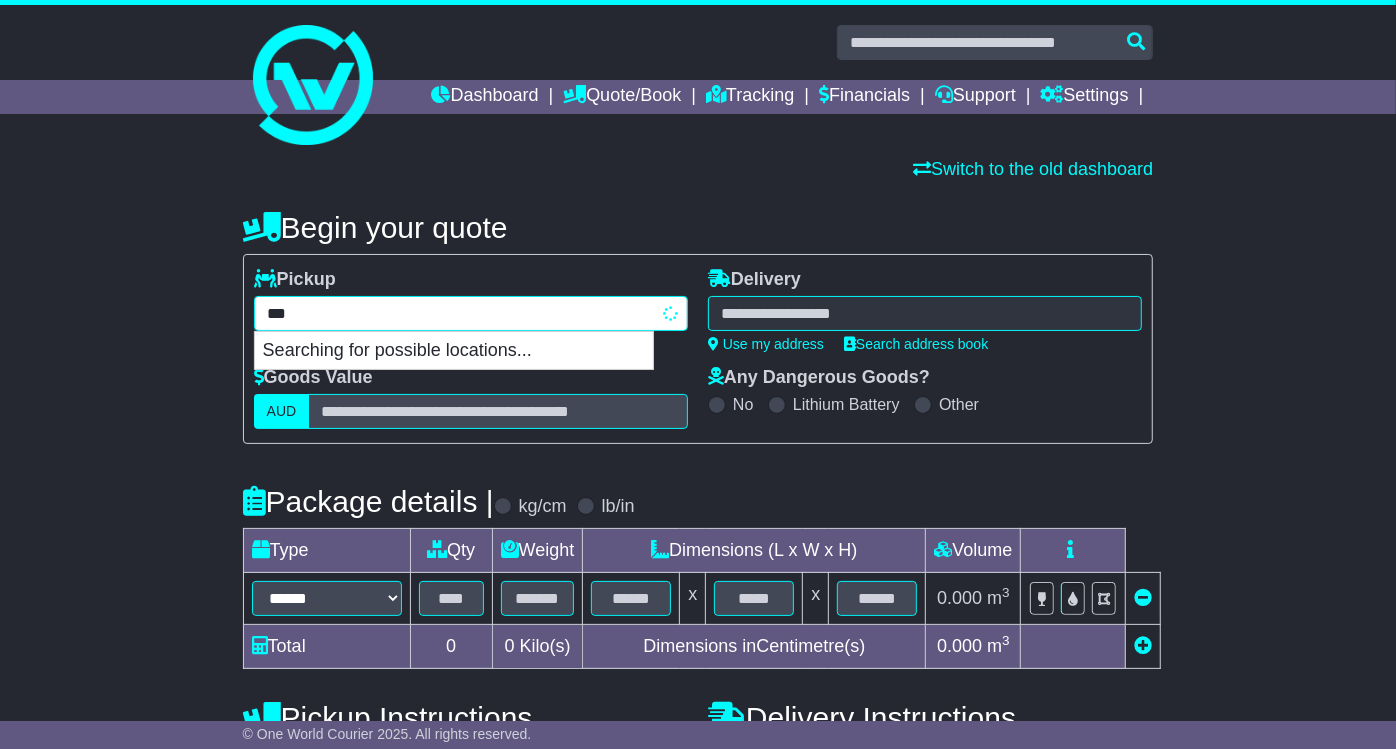 type on "****" 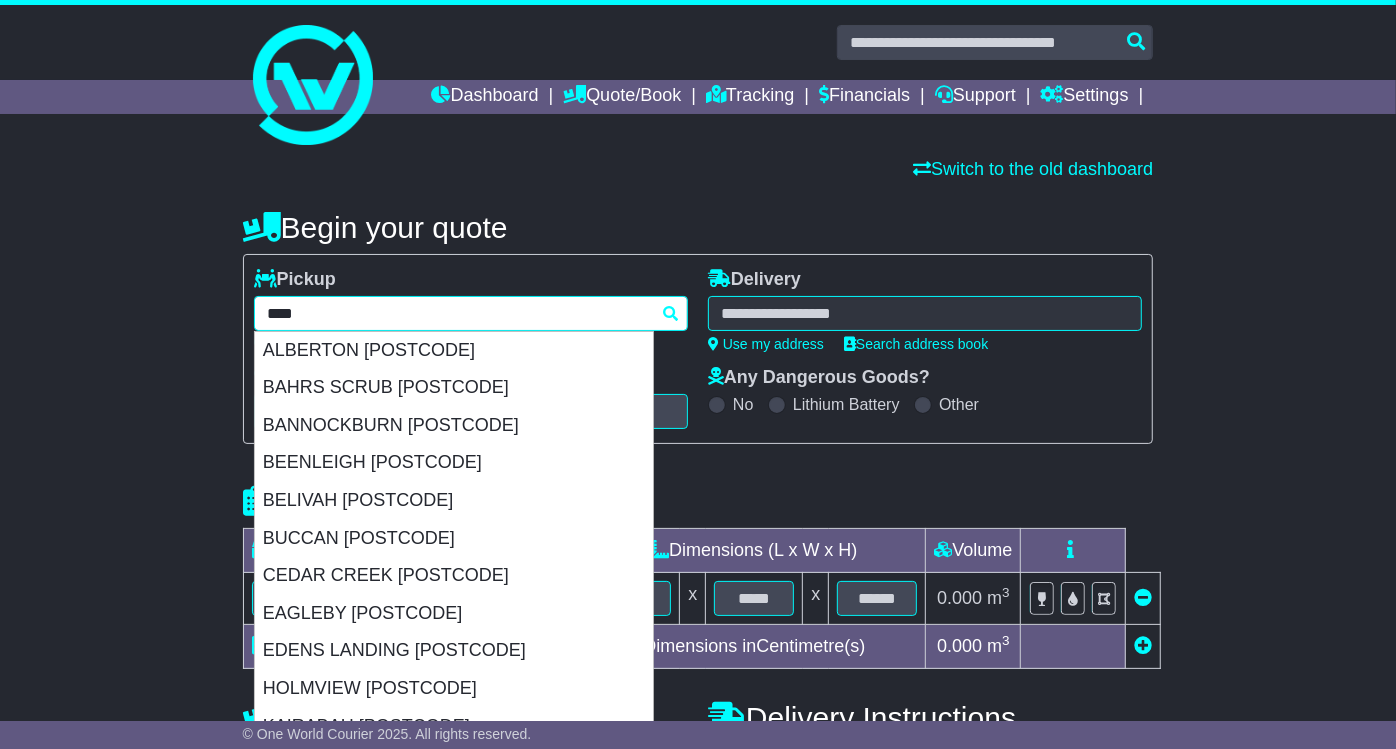 scroll, scrollTop: 291, scrollLeft: 0, axis: vertical 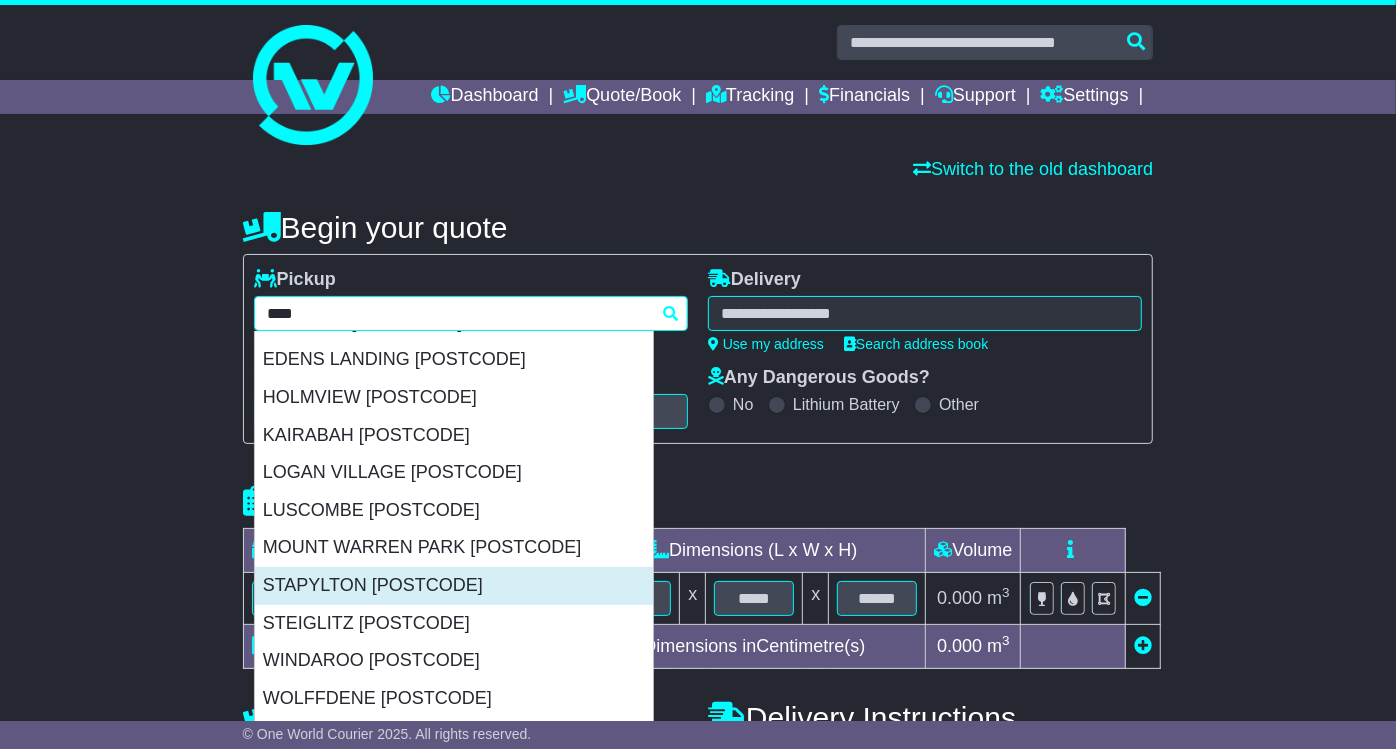 click on "STAPYLTON 4207" at bounding box center [454, 586] 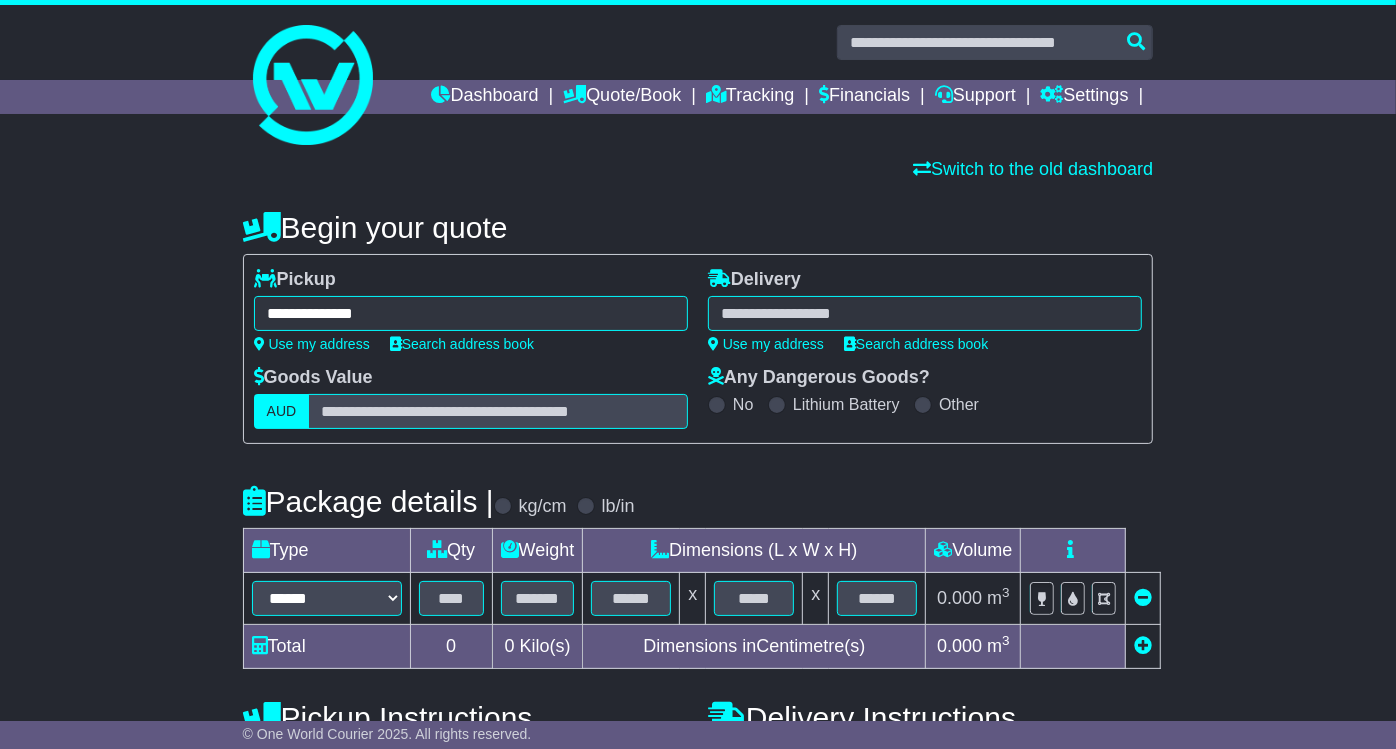 type on "**********" 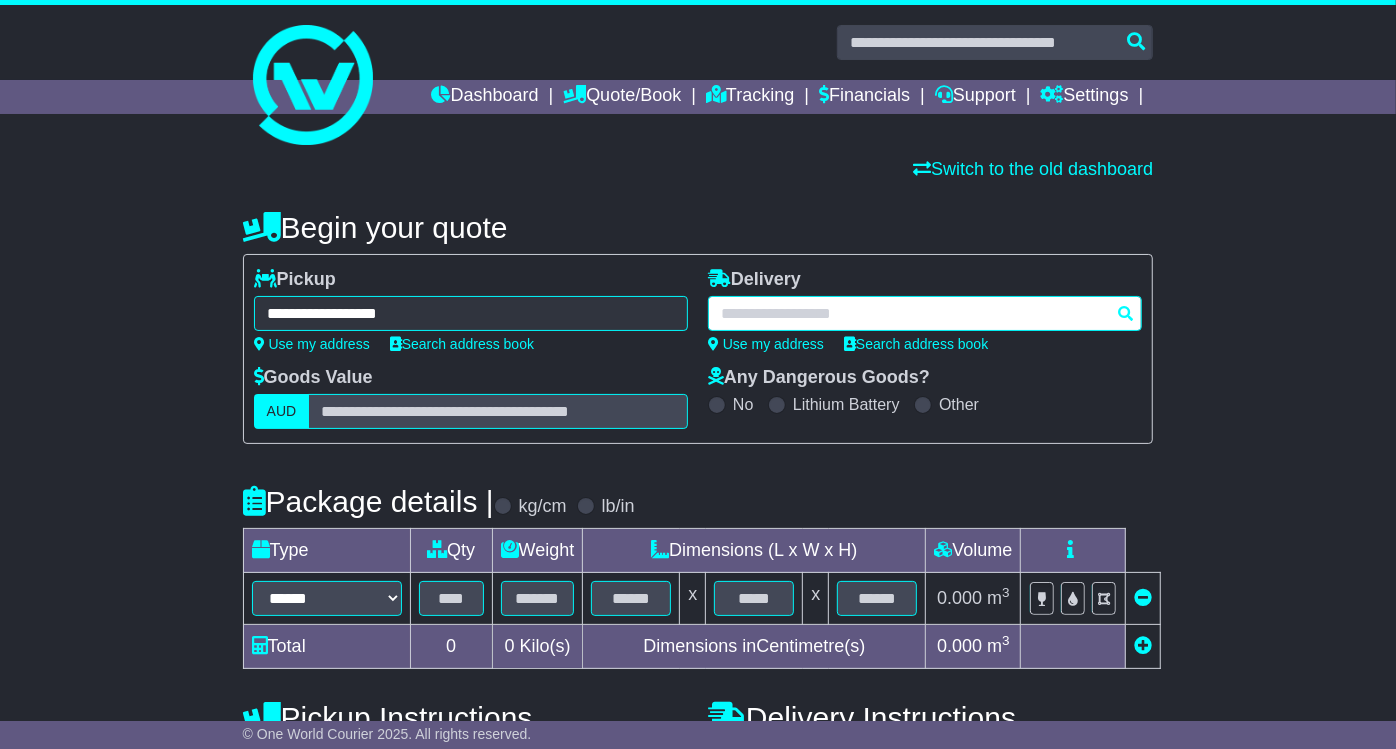 click at bounding box center (925, 313) 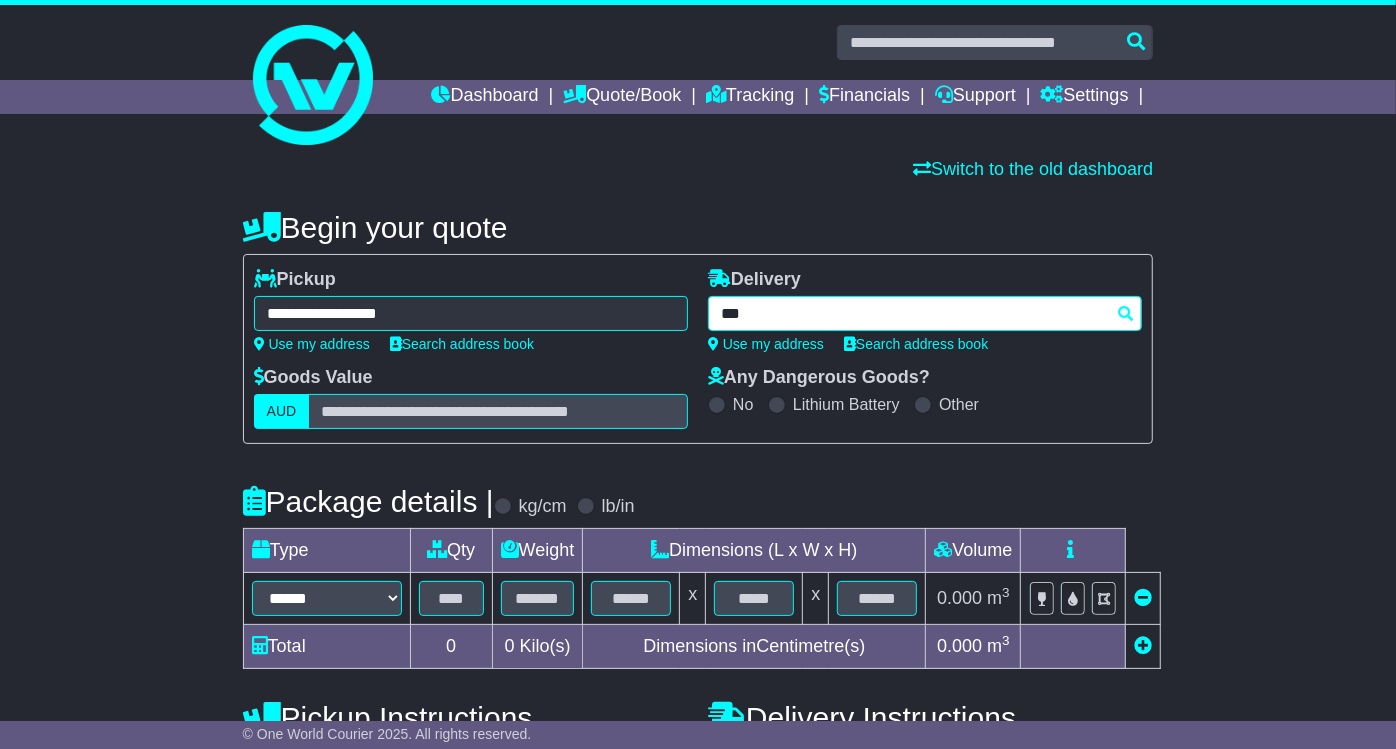type on "****" 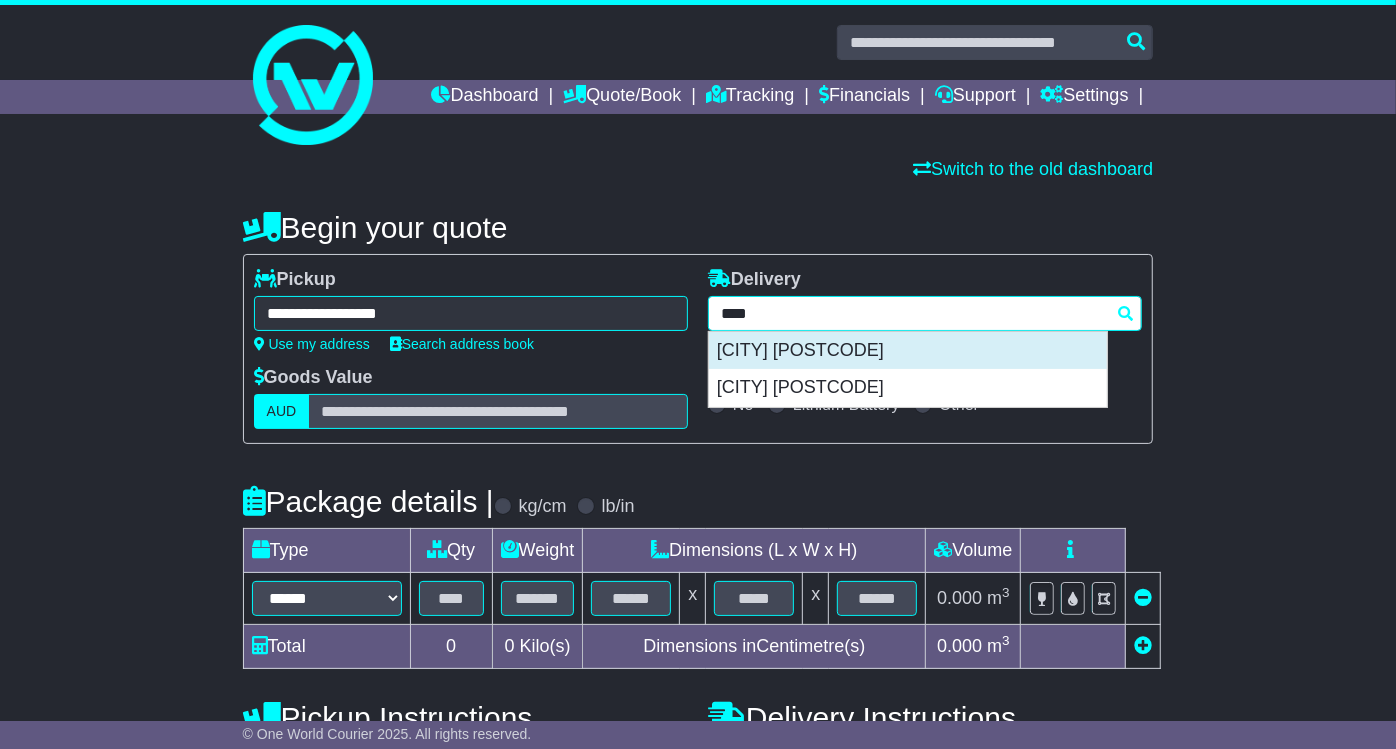 click on "BRISBANE AIRPORT 4008" at bounding box center [908, 351] 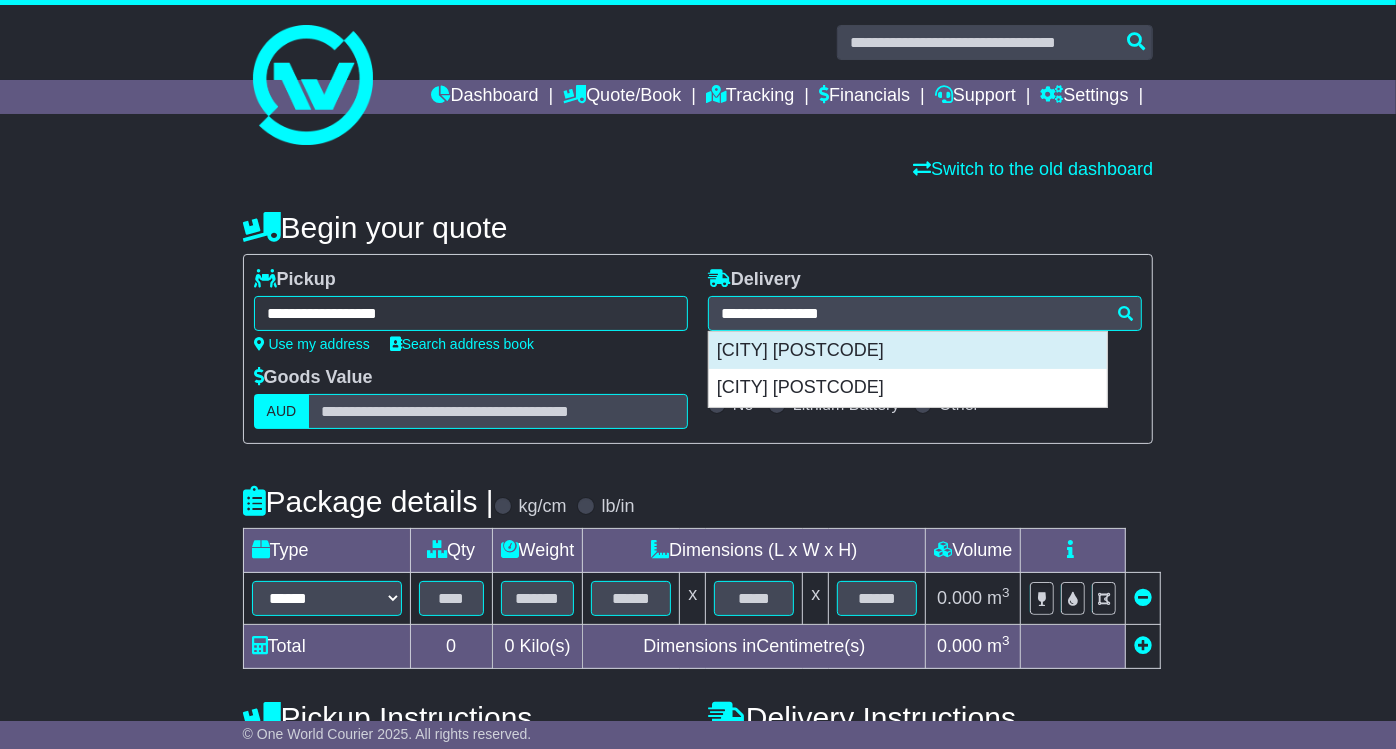 type on "**********" 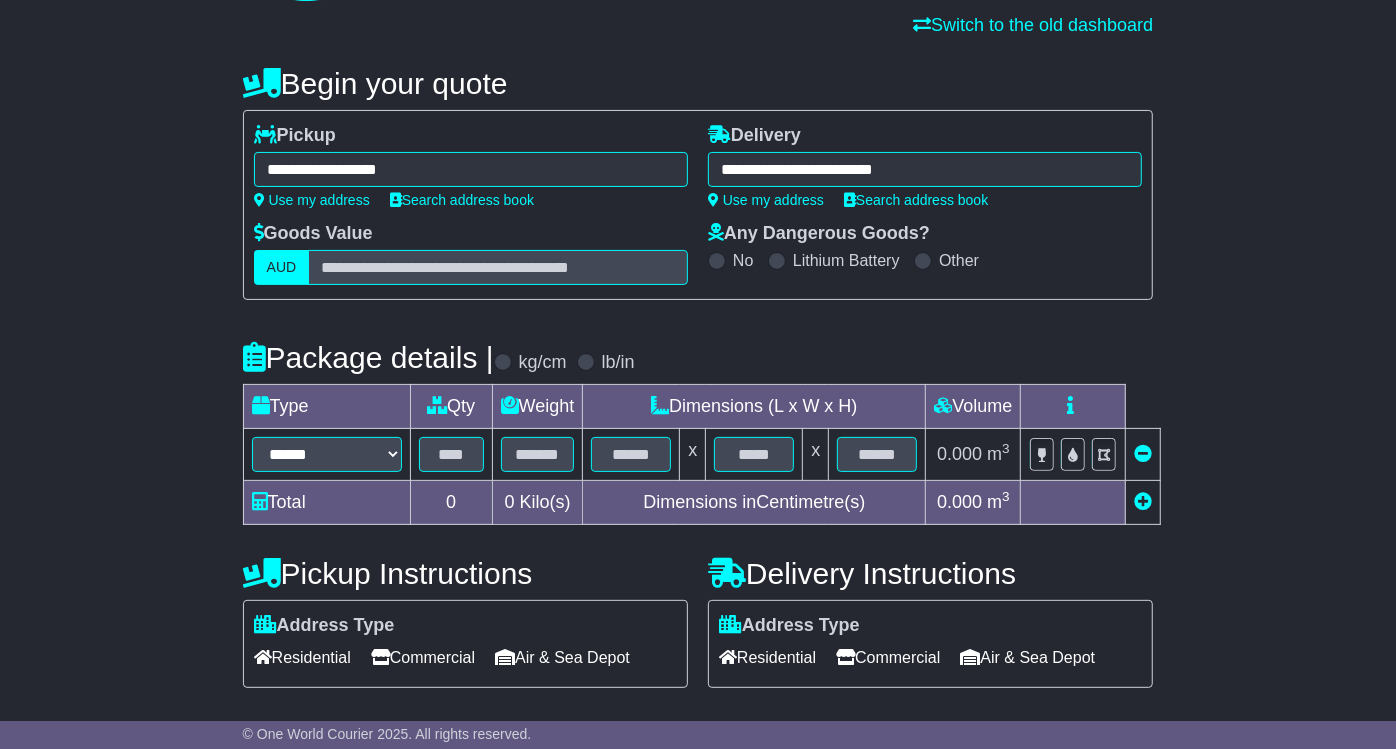 scroll, scrollTop: 304, scrollLeft: 0, axis: vertical 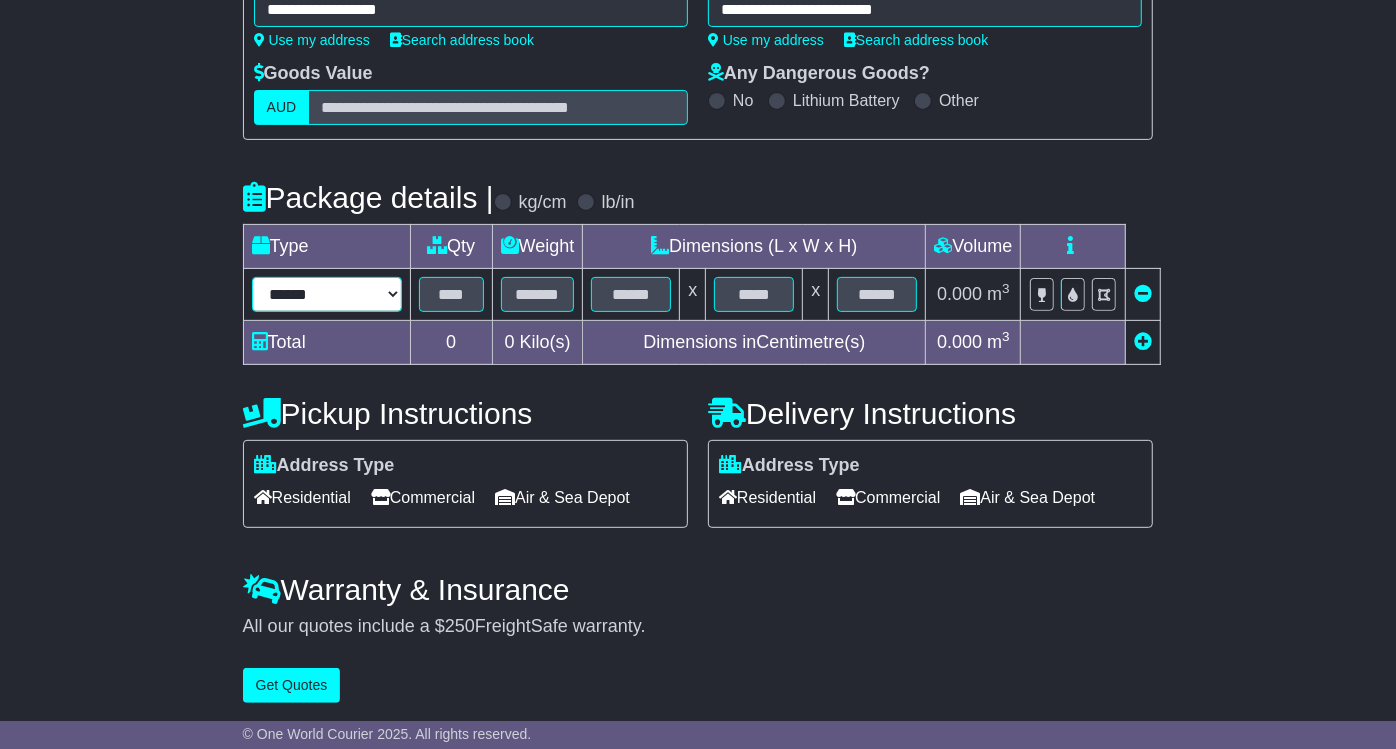 click on "****** ****** *** ******** ***** **** **** ****** *** *******" at bounding box center [327, 294] 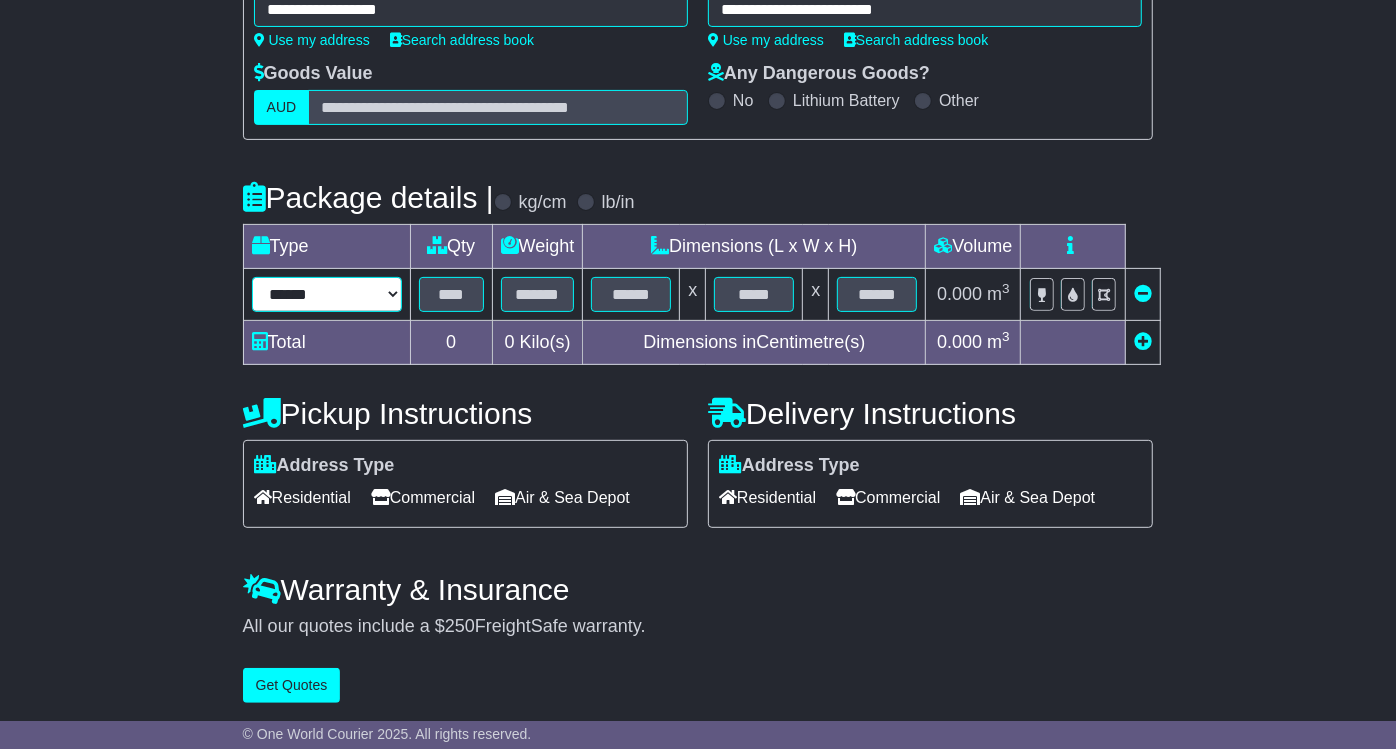 select on "*****" 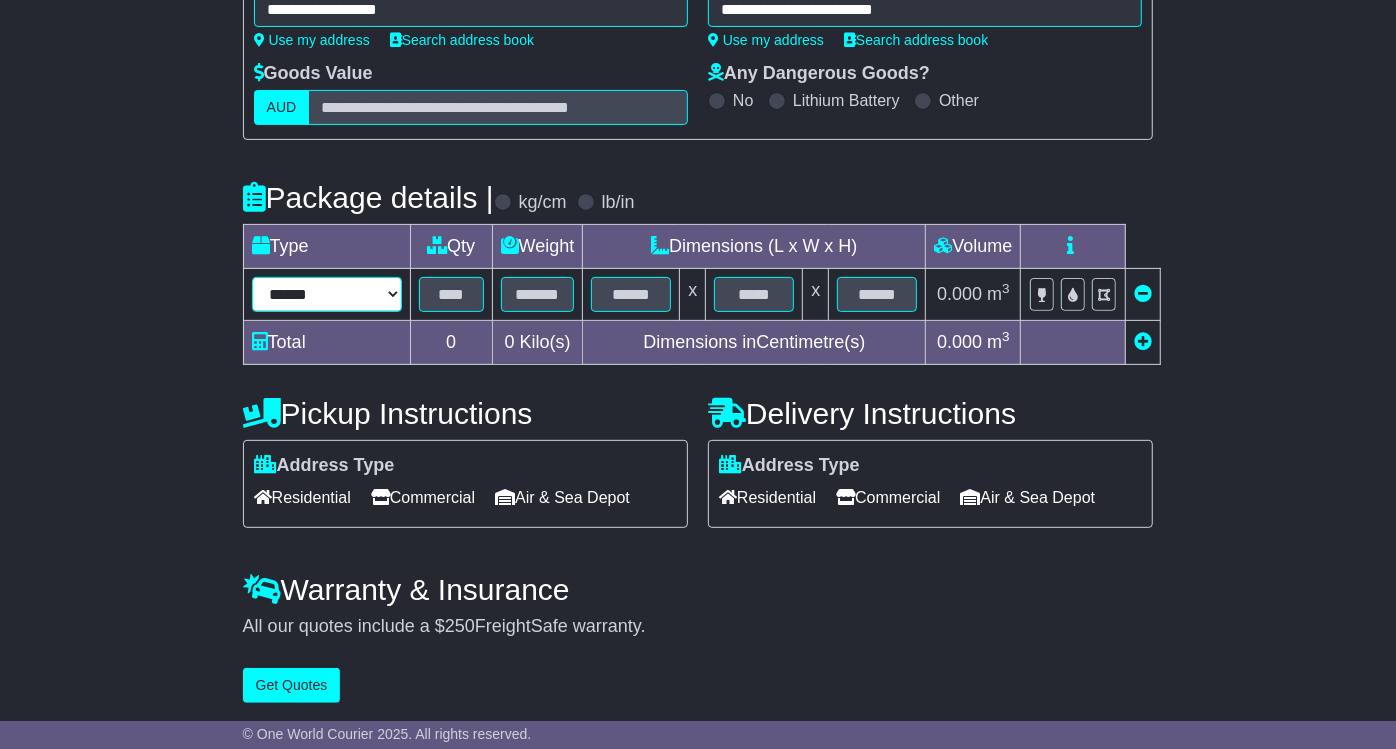 click on "****** ****** *** ******** ***** **** **** ****** *** *******" at bounding box center [327, 294] 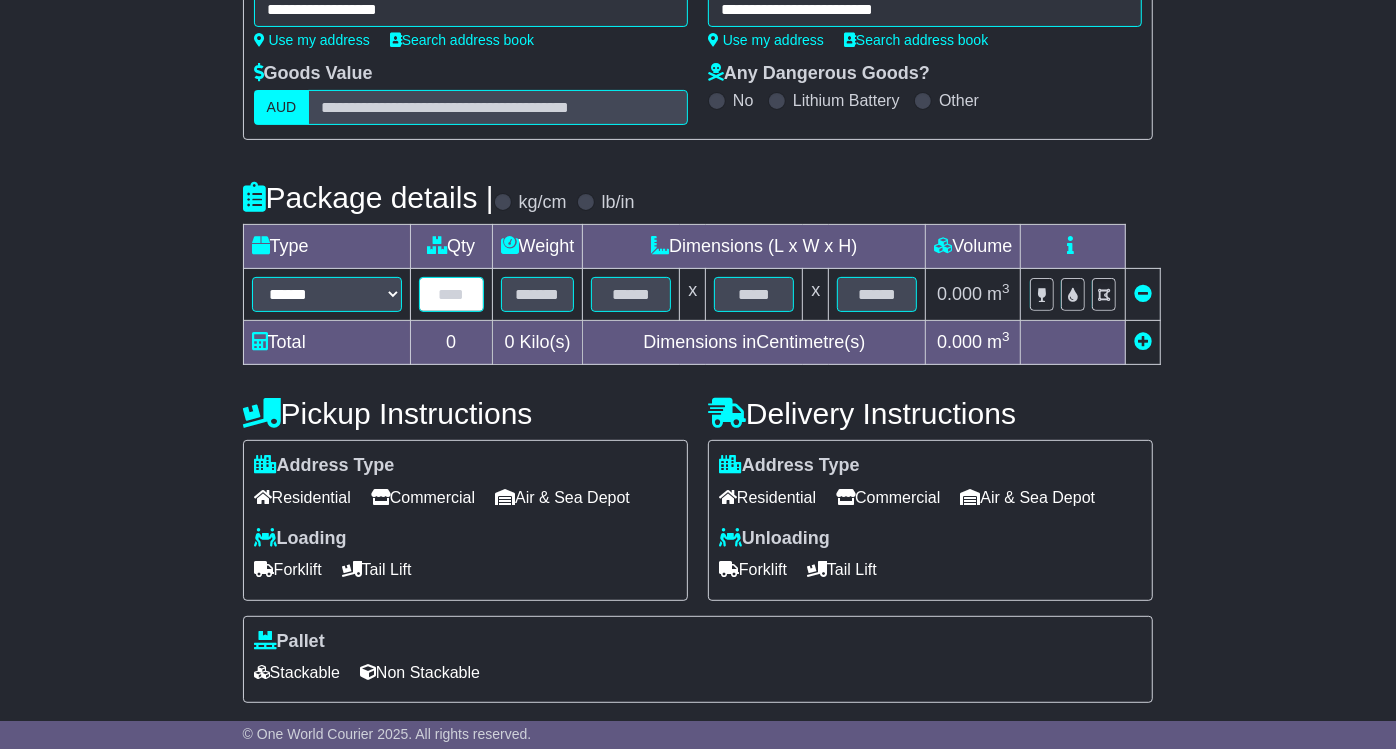 click at bounding box center (451, 294) 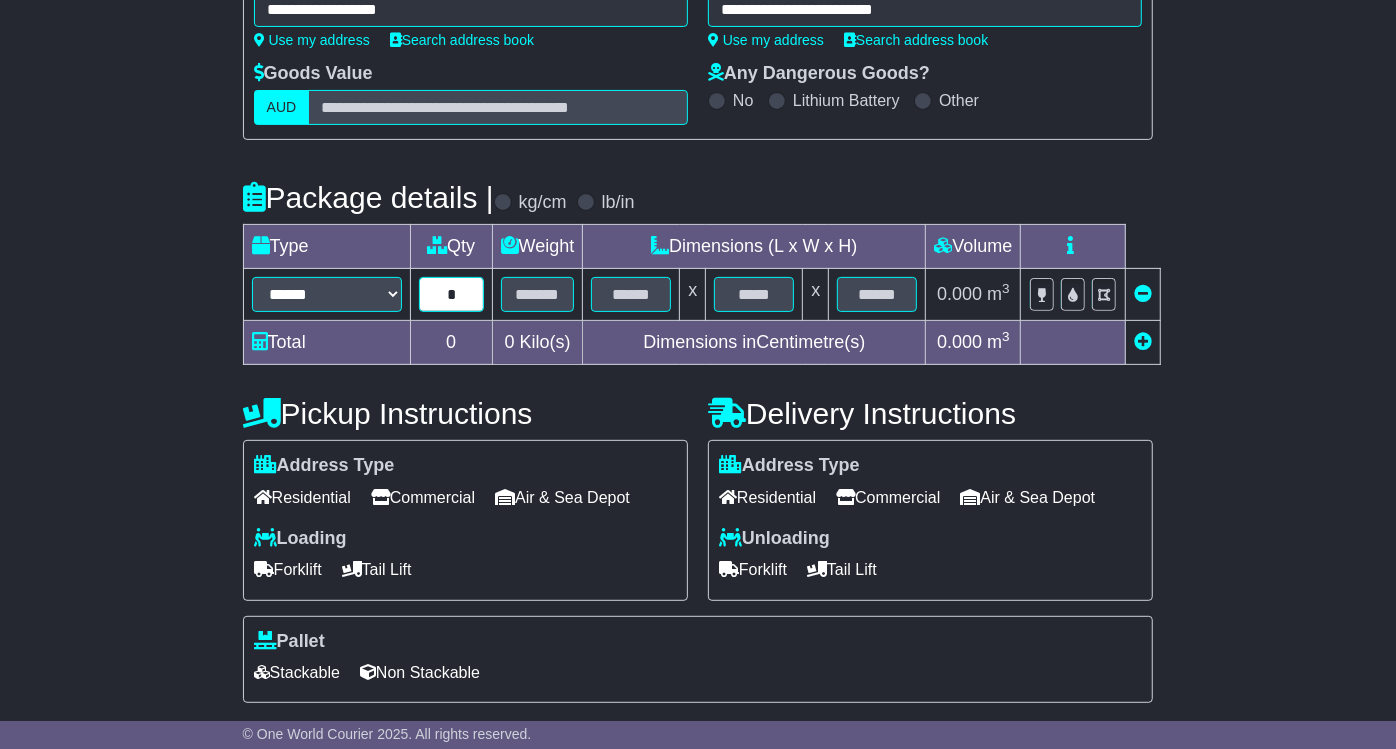 type on "*" 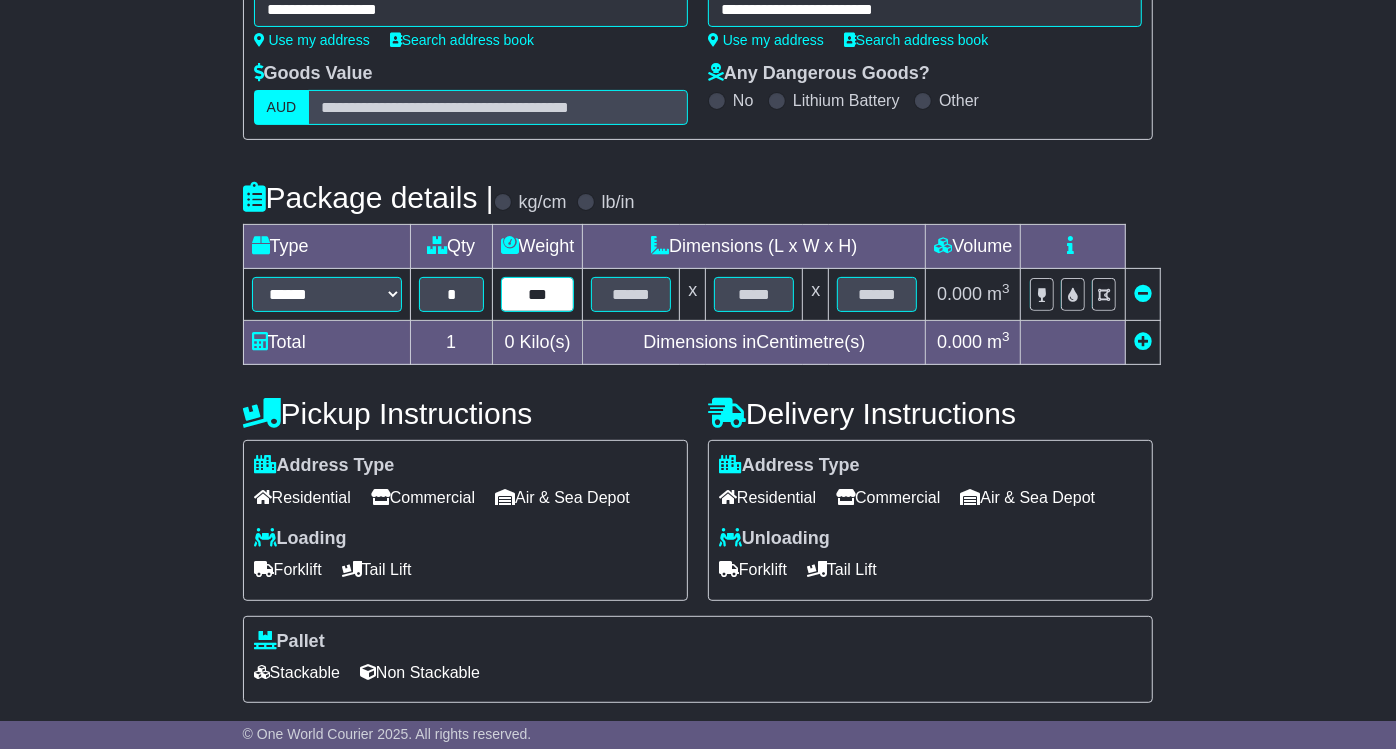type on "***" 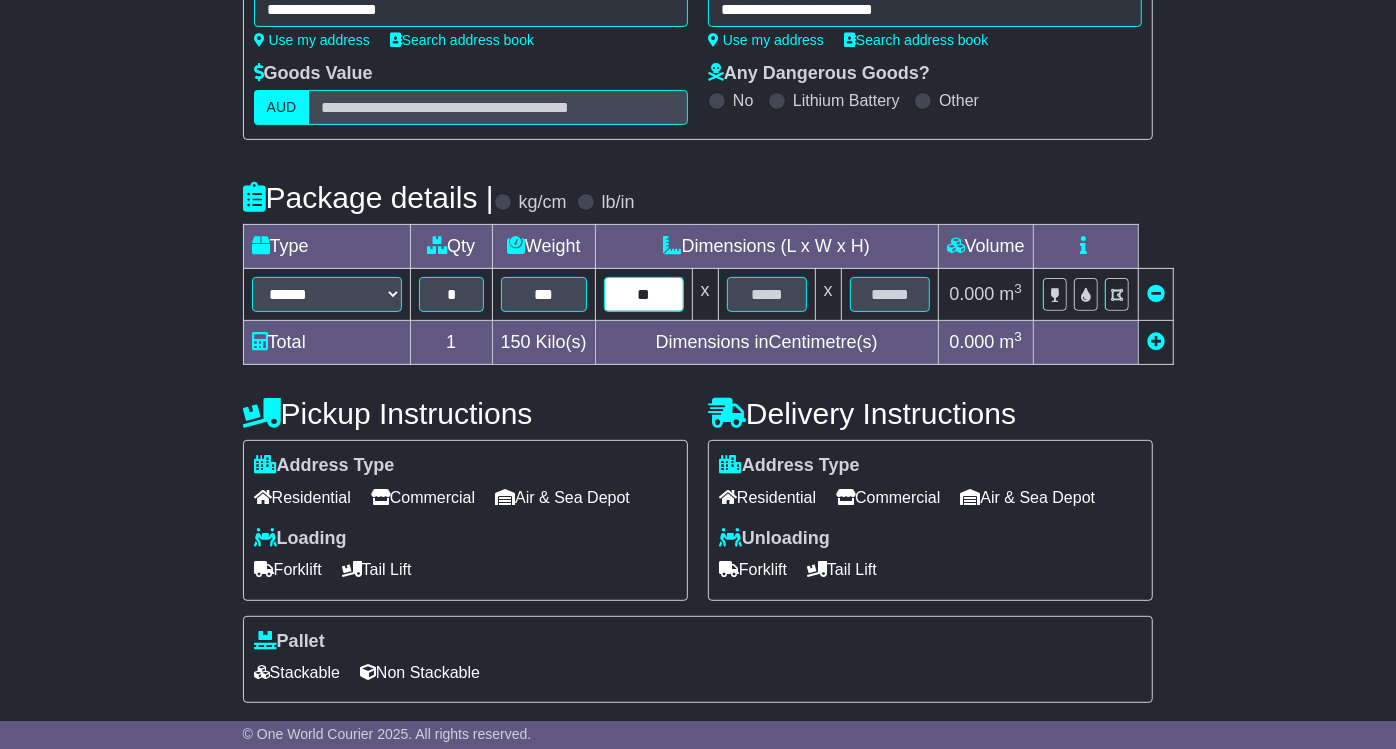 type on "**" 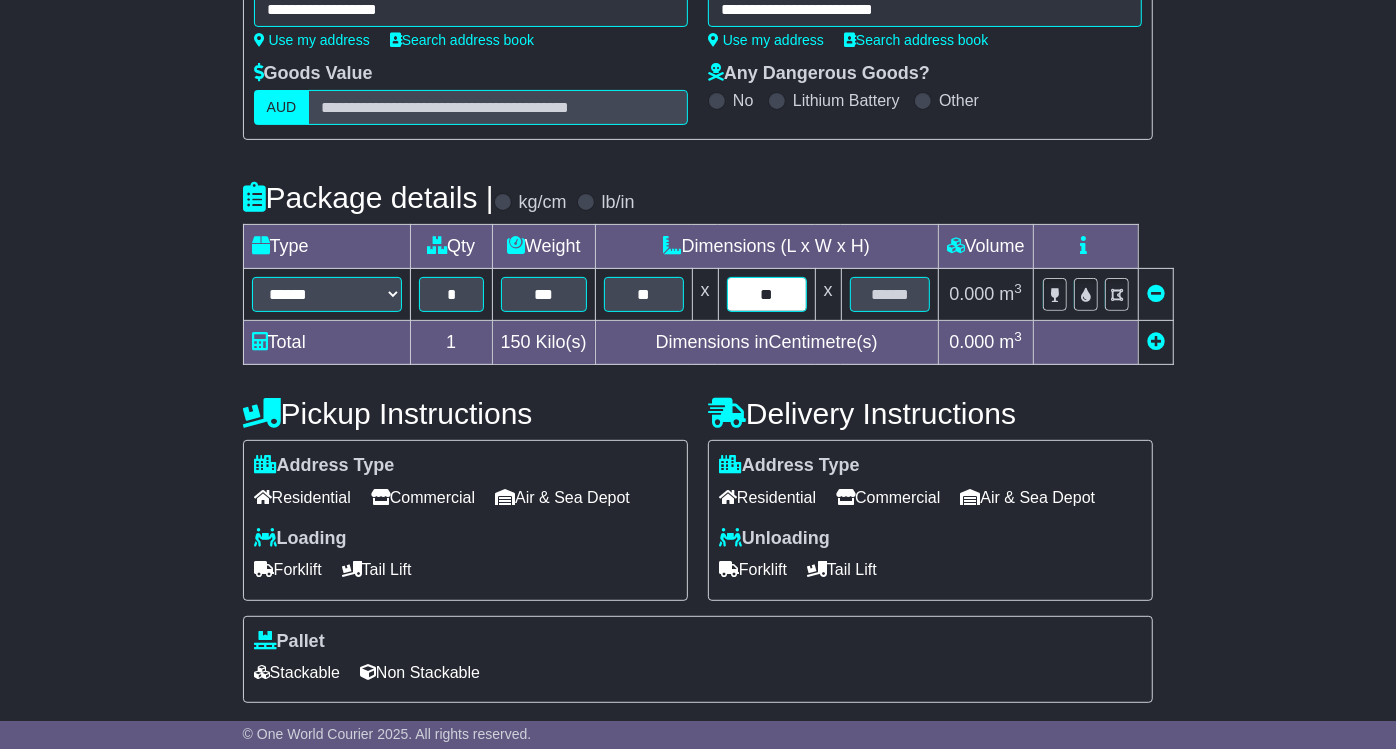 type on "**" 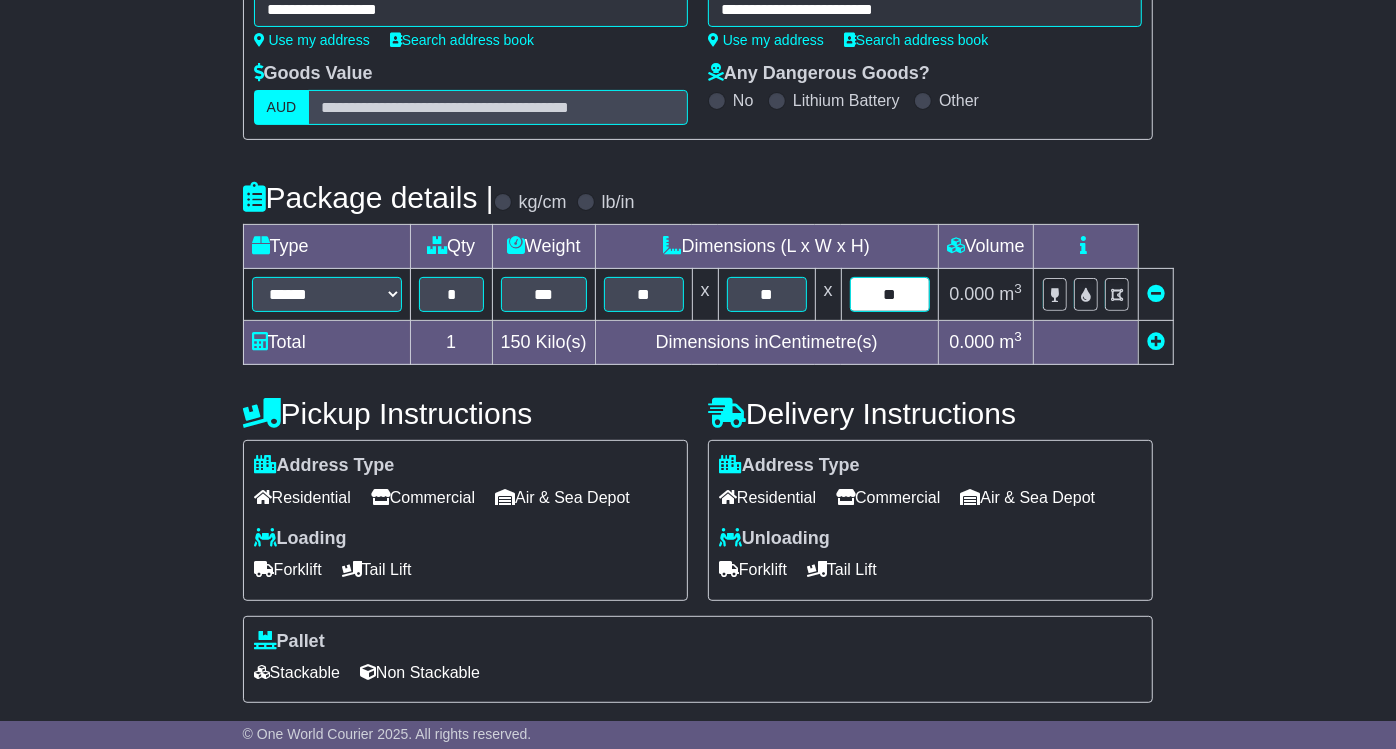 type on "**" 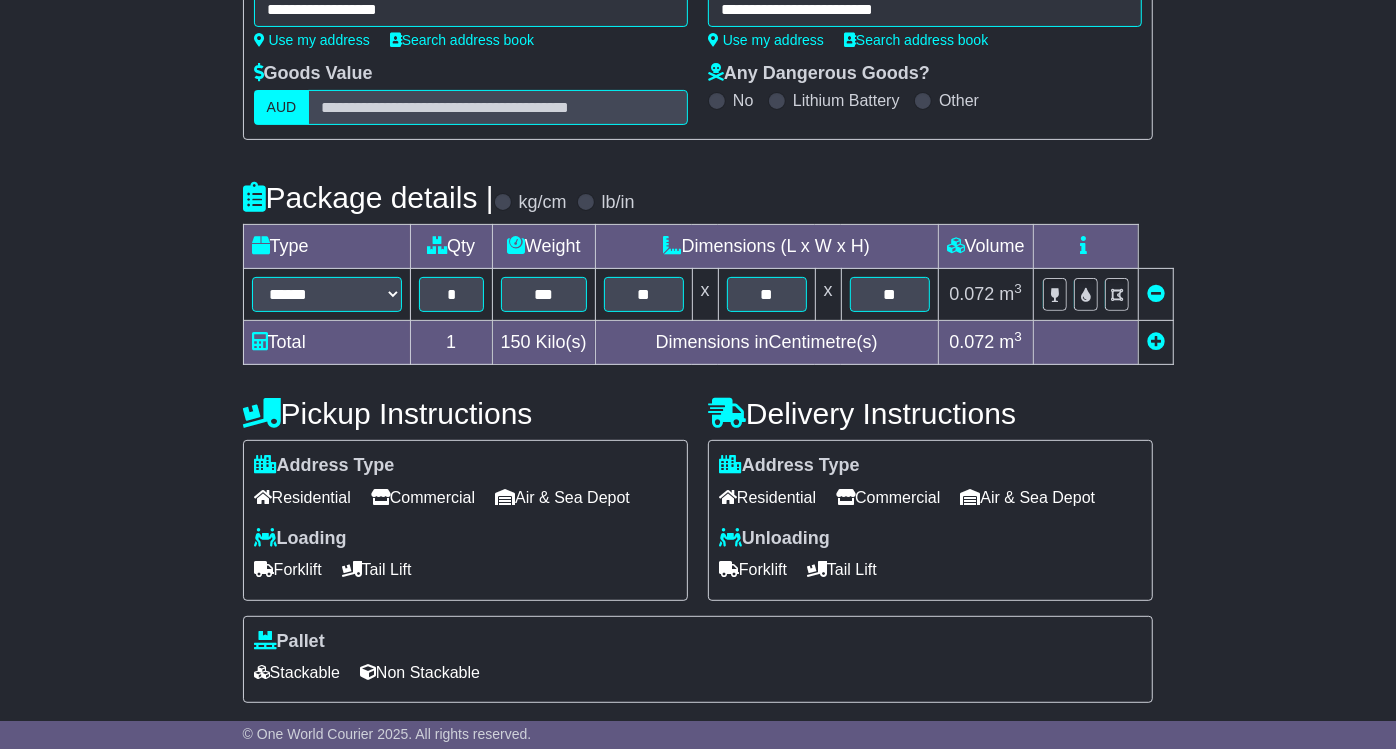 scroll, scrollTop: 479, scrollLeft: 0, axis: vertical 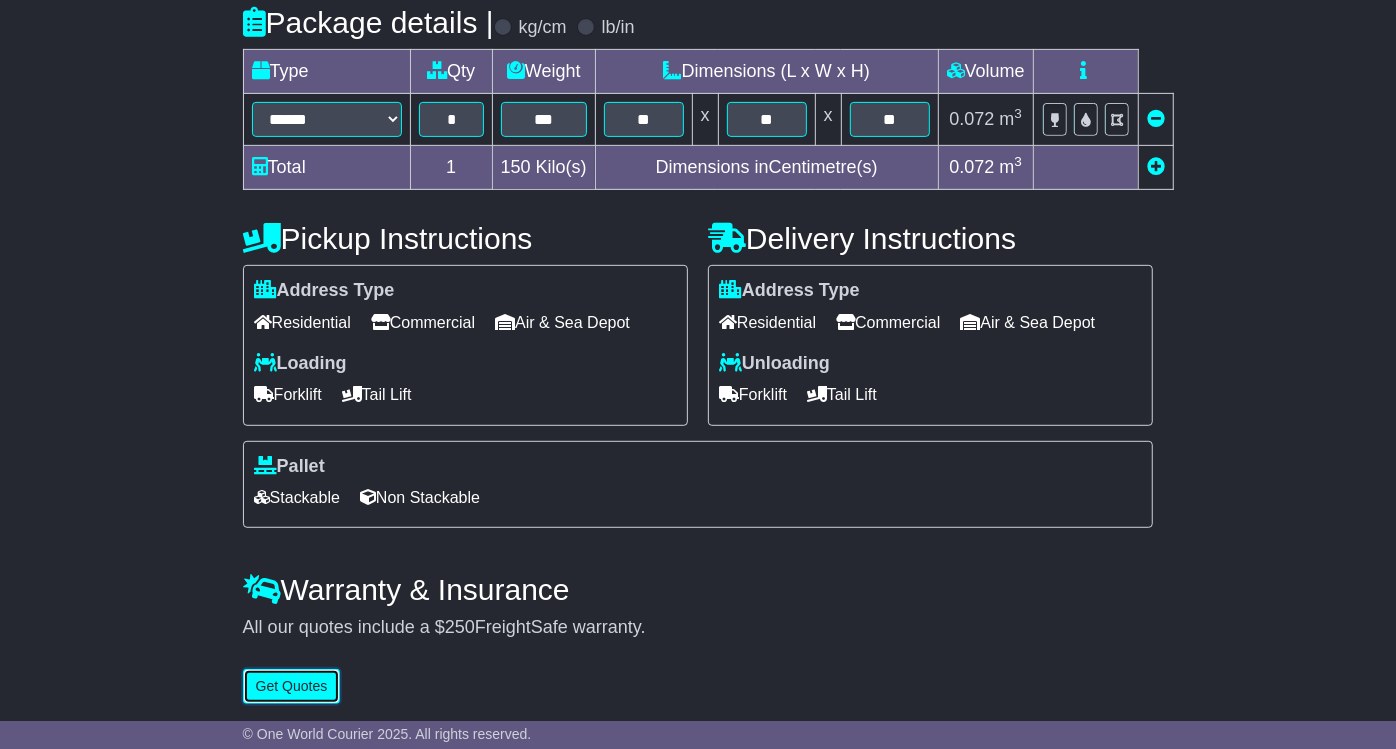 type 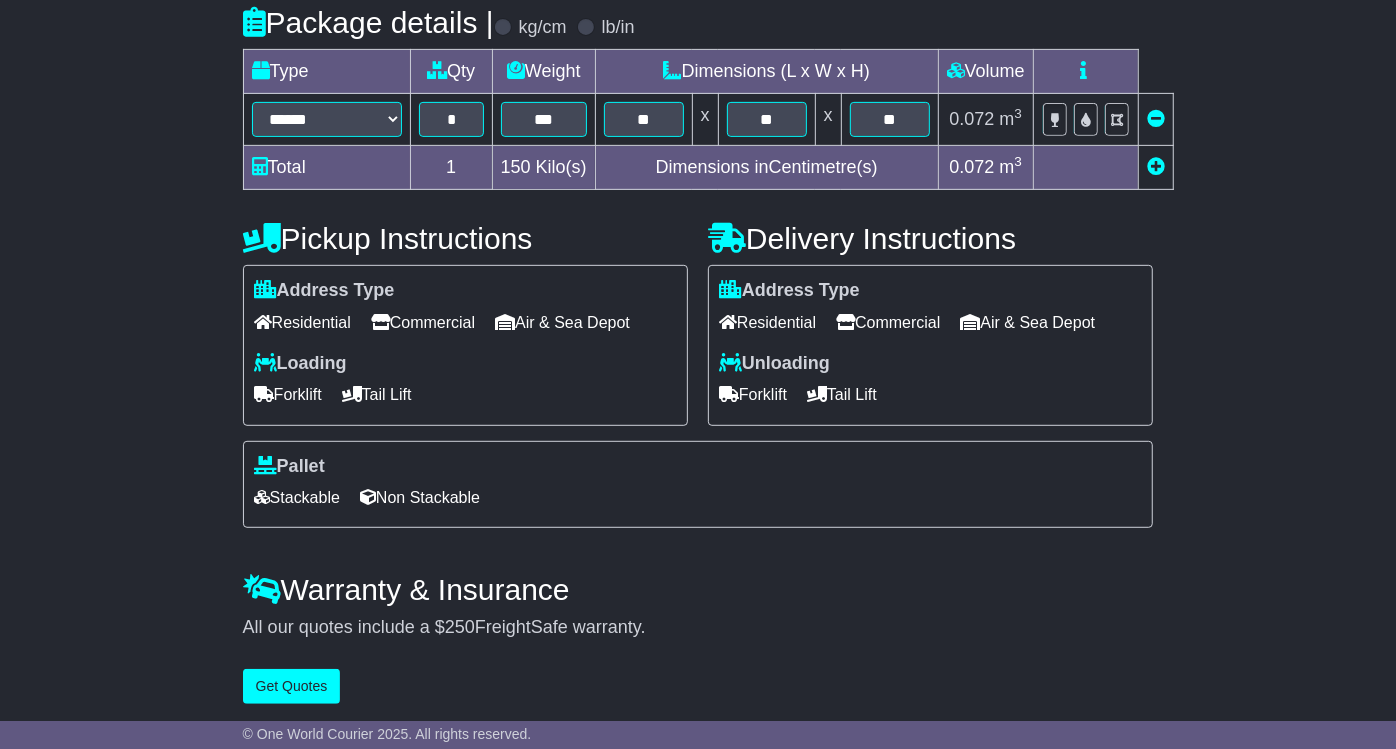 click on "**********" at bounding box center (698, 213) 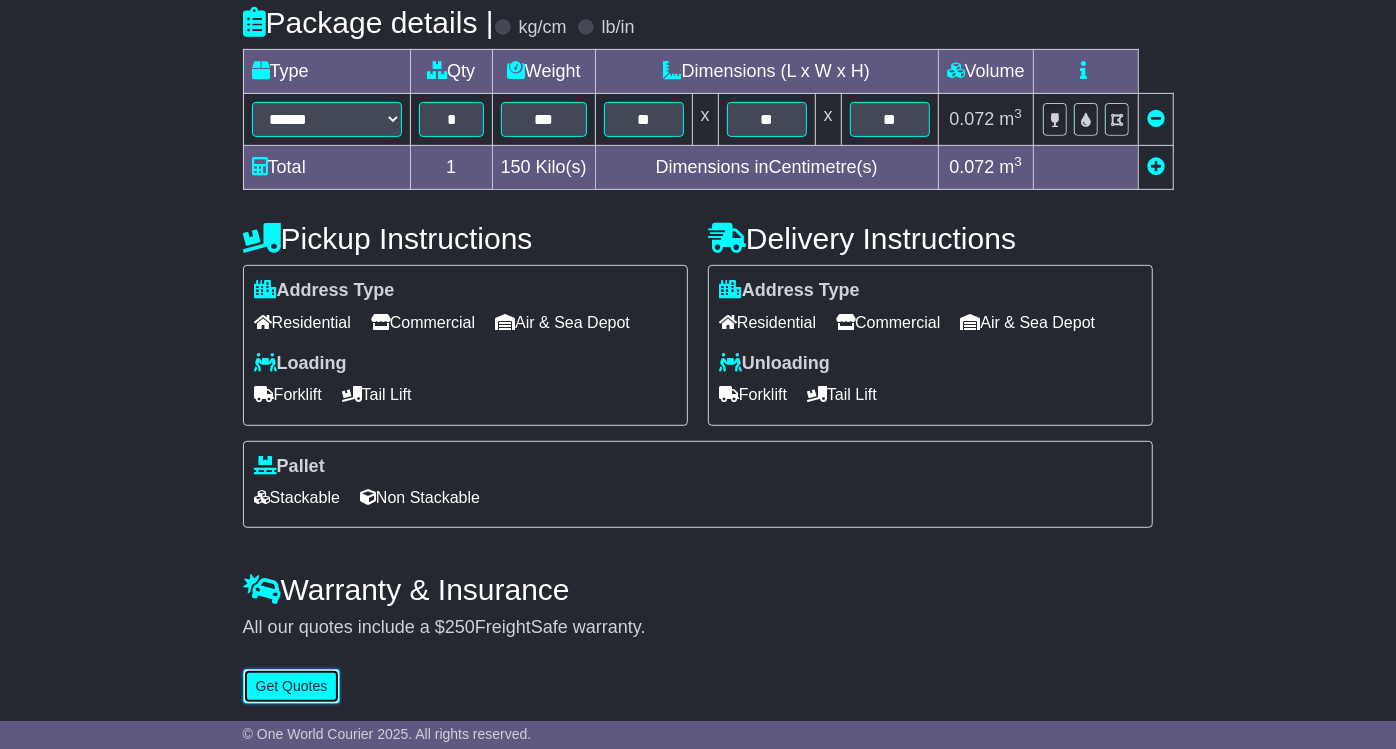 click on "Get Quotes" at bounding box center (292, 686) 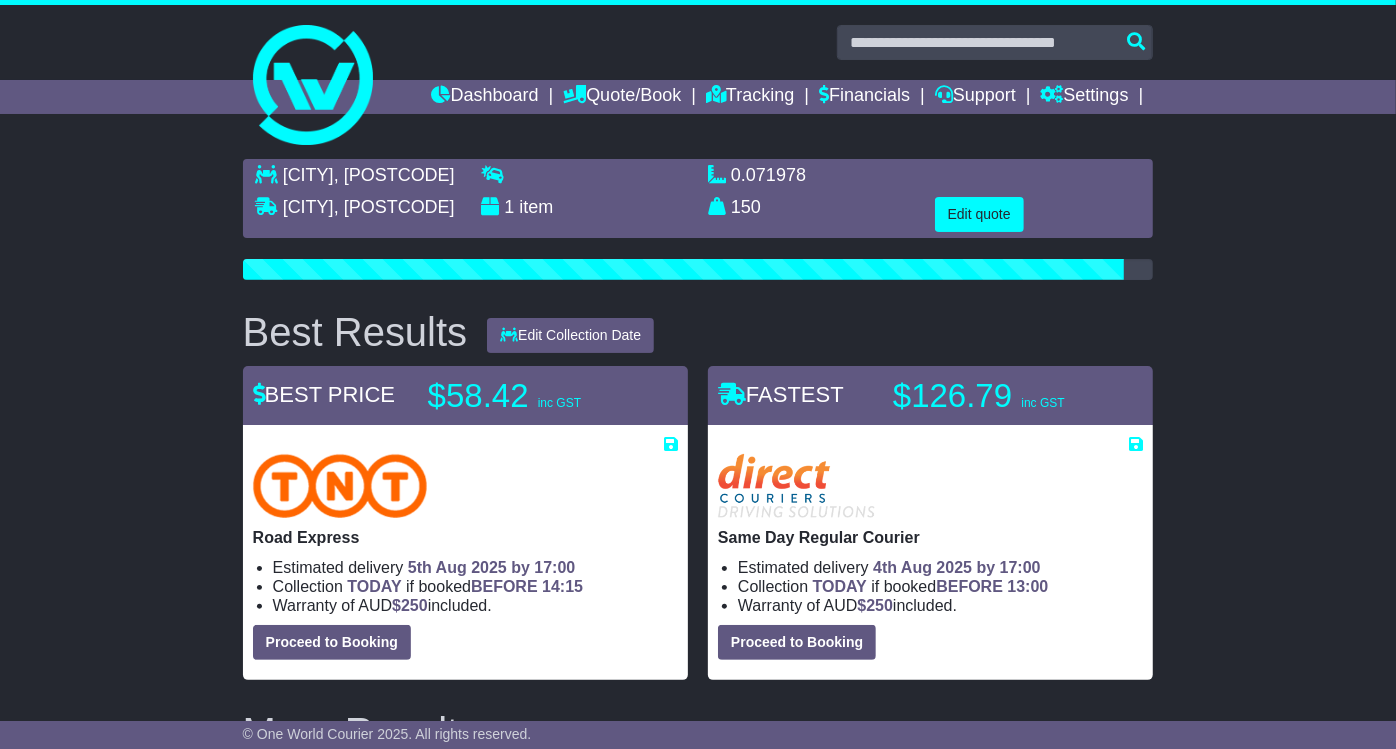 click on "STAPYLTON , 4207
BRISBANE AIRPORT , 4008
1   item
0.071978
m 3
in 3
150  kg(s)  lb(s)" at bounding box center [698, 714] 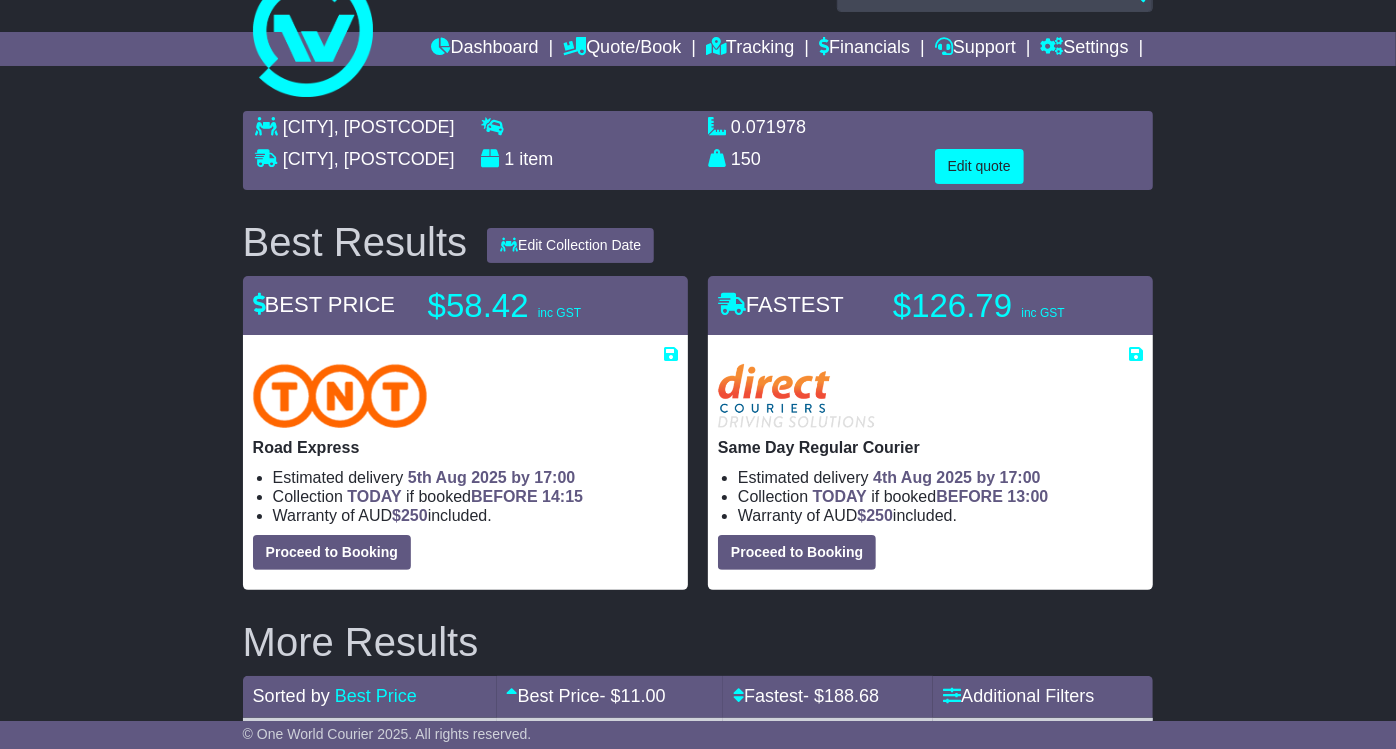scroll, scrollTop: 43, scrollLeft: 0, axis: vertical 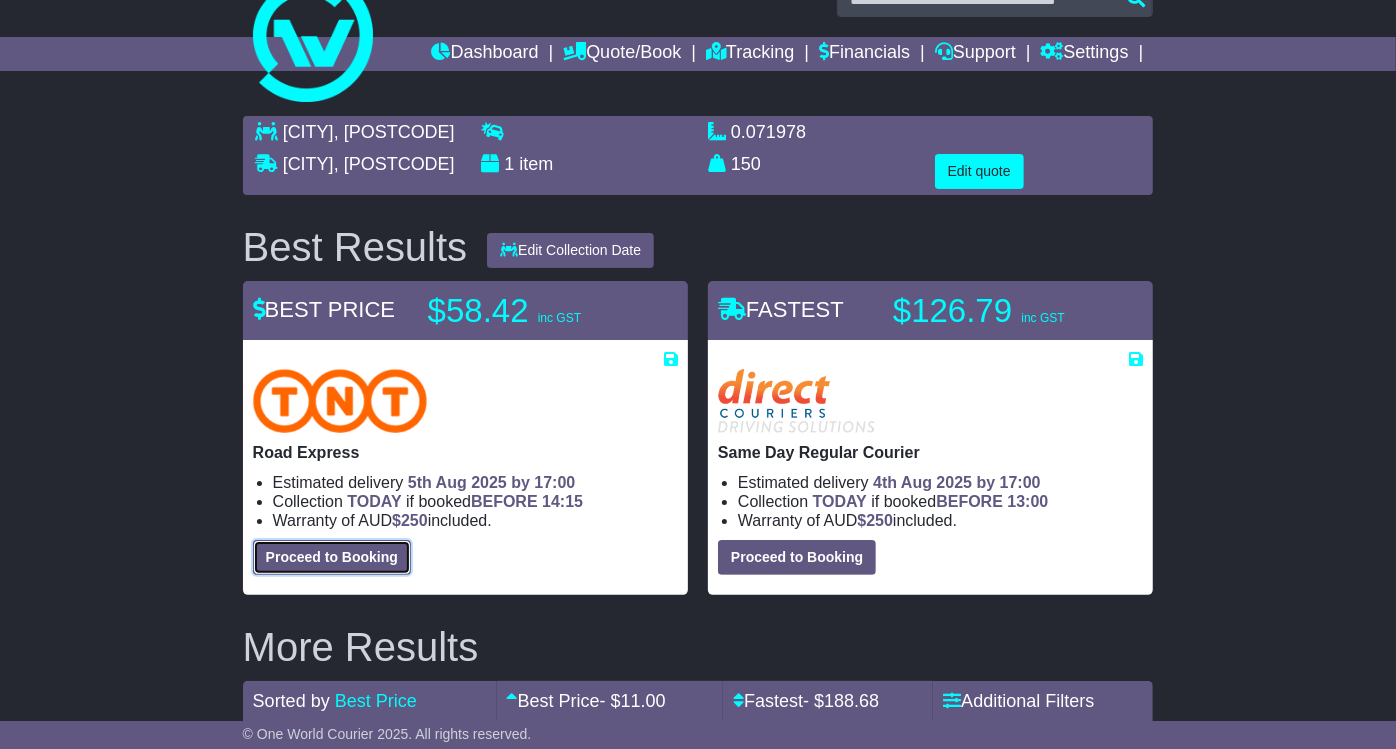 click on "Proceed to Booking" at bounding box center (332, 557) 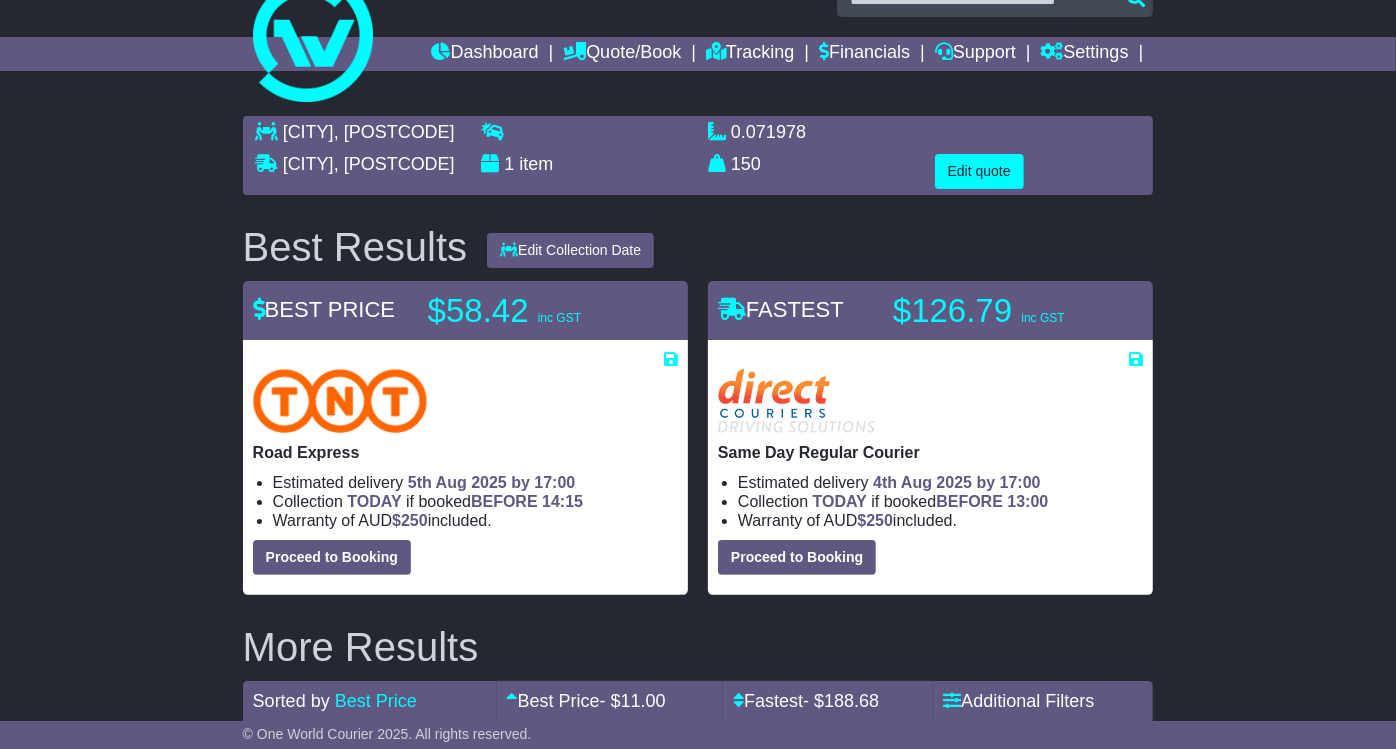 select on "*****" 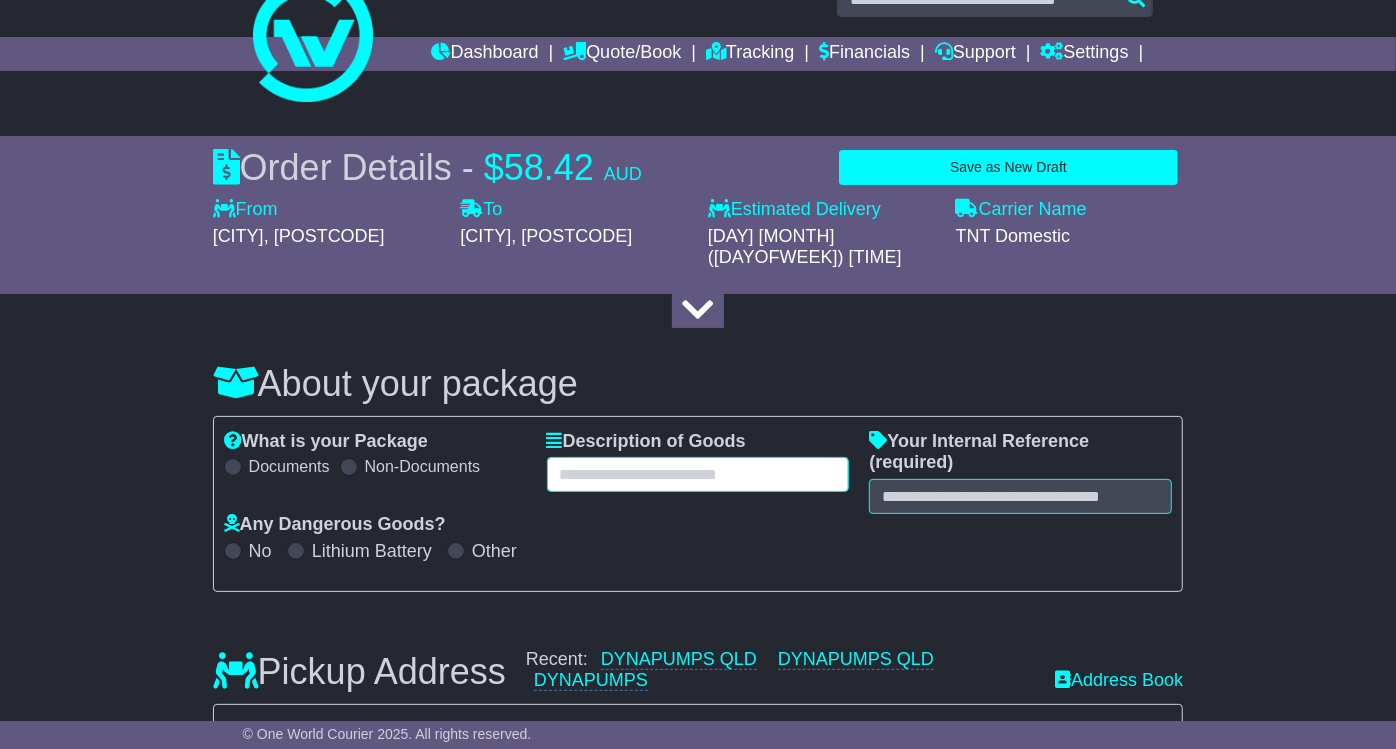 click at bounding box center (698, 474) 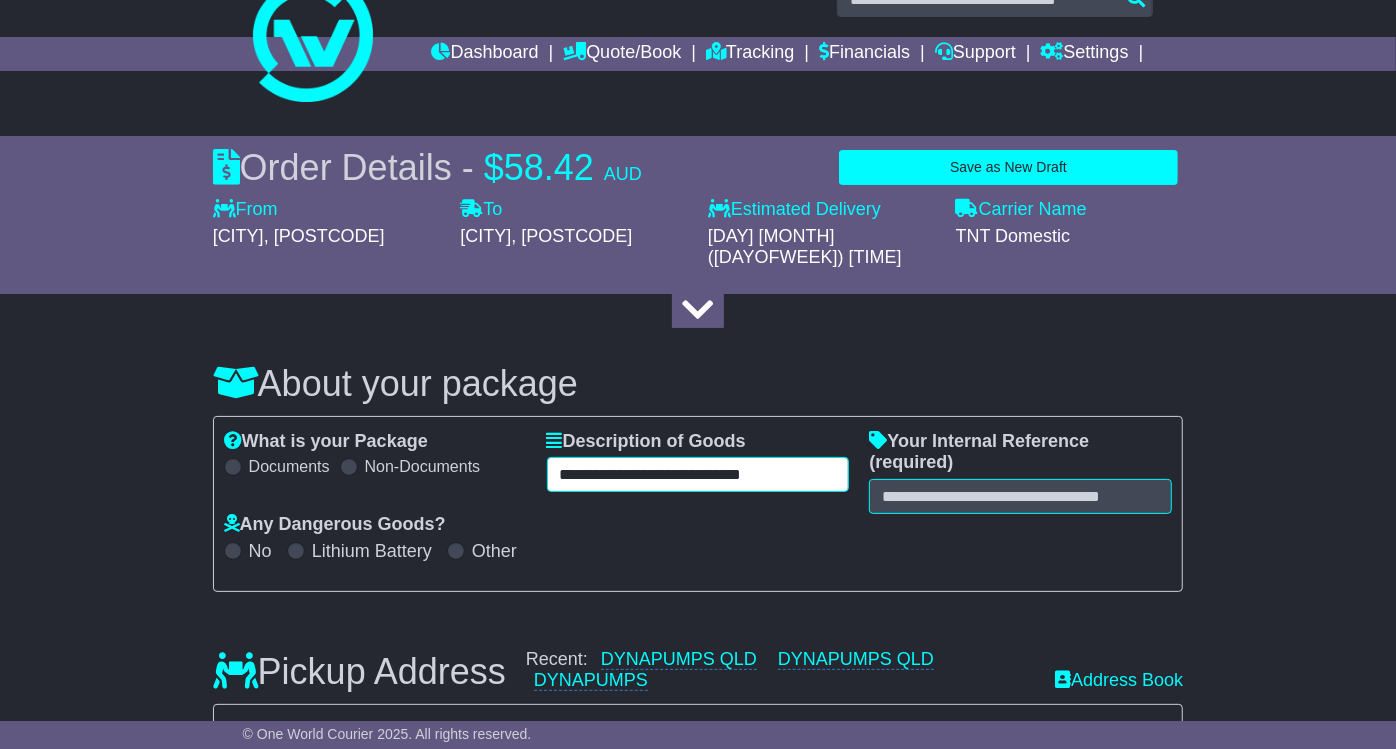scroll, scrollTop: 0, scrollLeft: 4, axis: horizontal 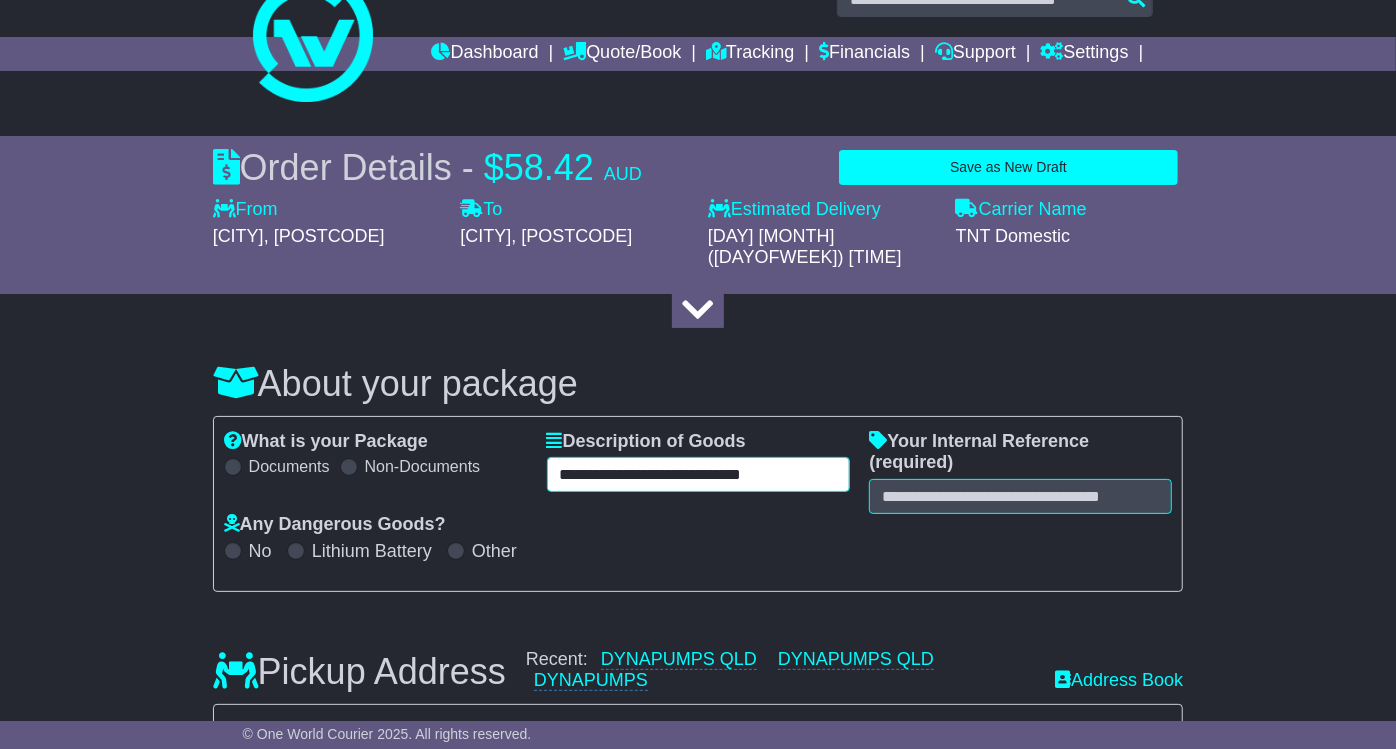 type on "**********" 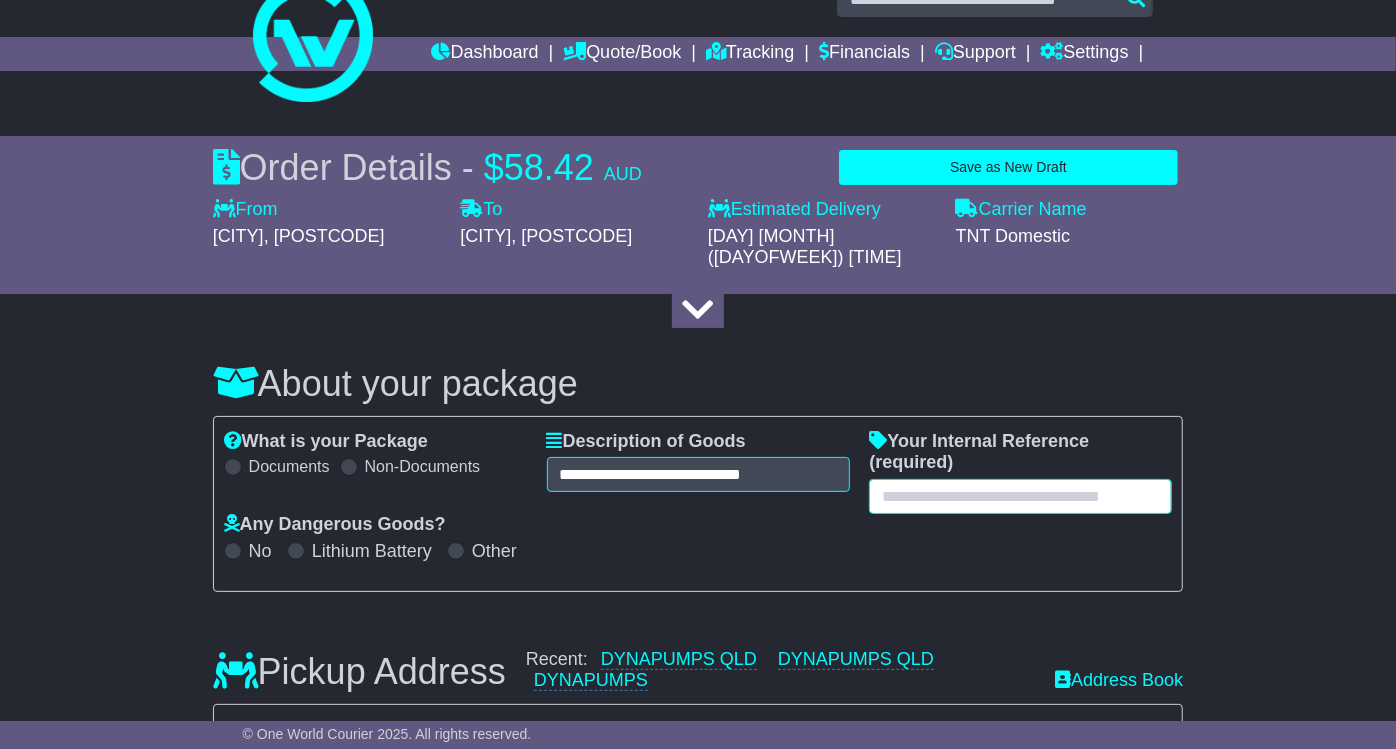 scroll, scrollTop: 0, scrollLeft: 0, axis: both 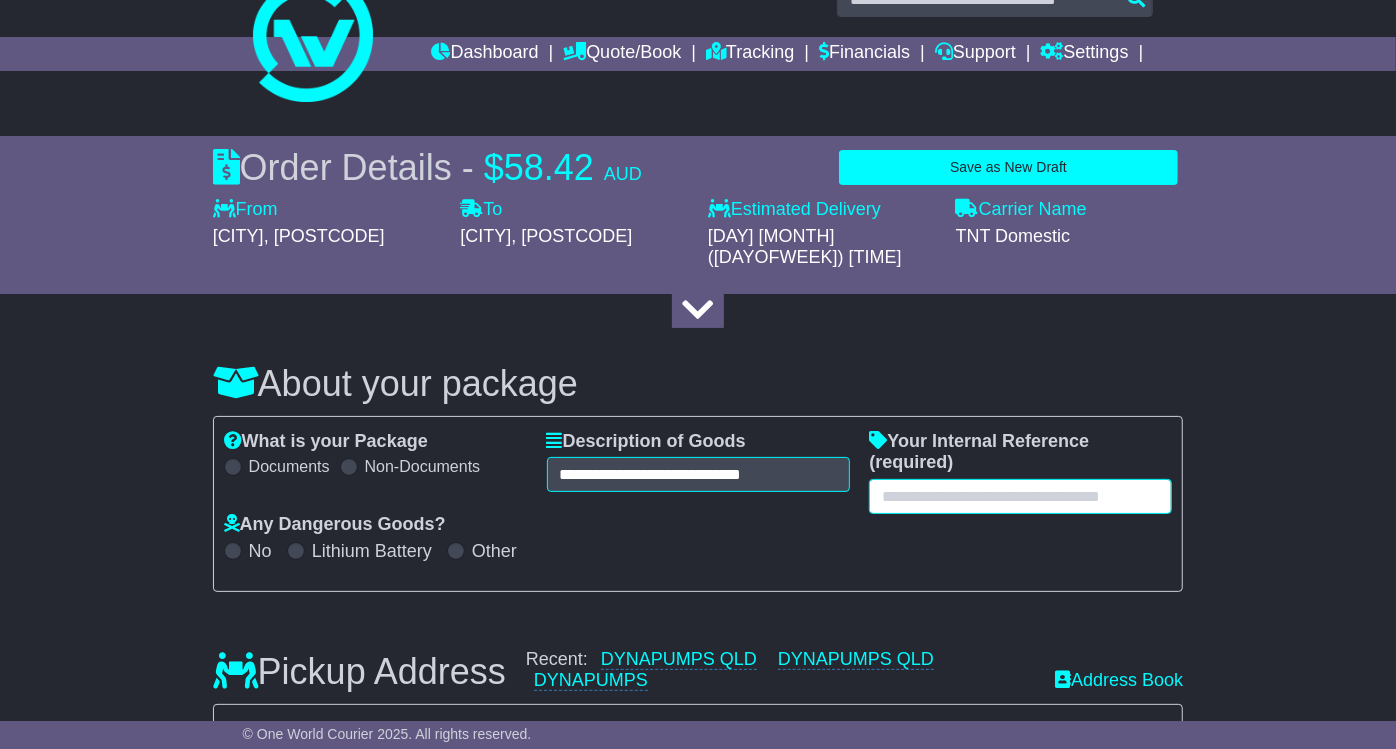 click at bounding box center (1020, 496) 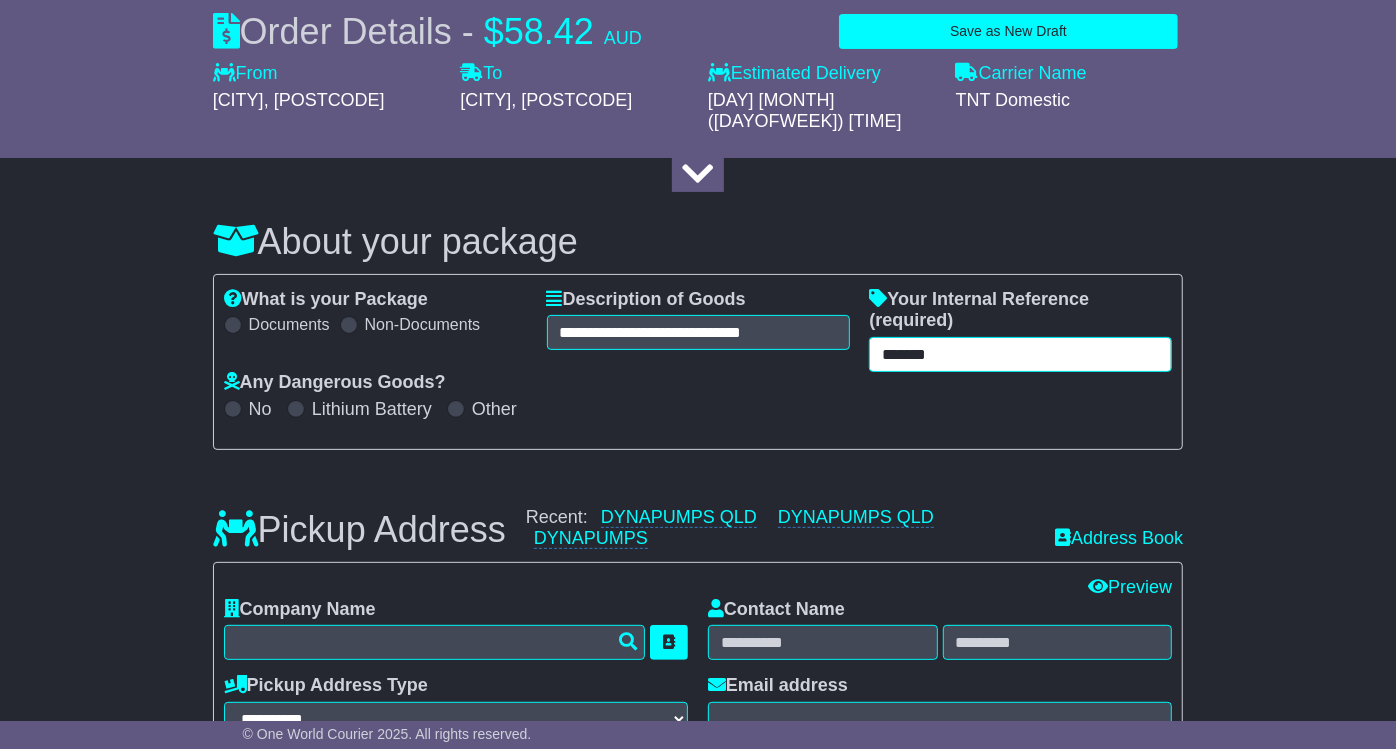 scroll, scrollTop: 377, scrollLeft: 0, axis: vertical 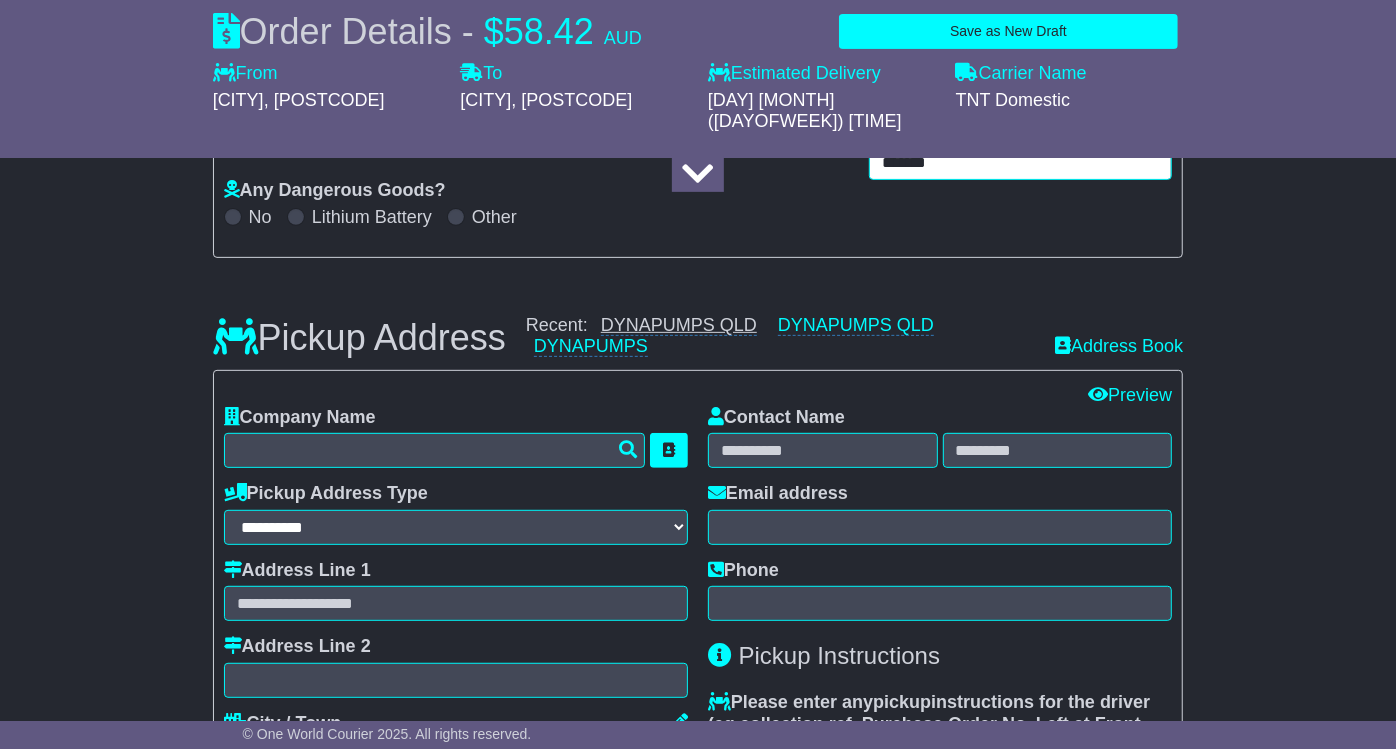 type on "*******" 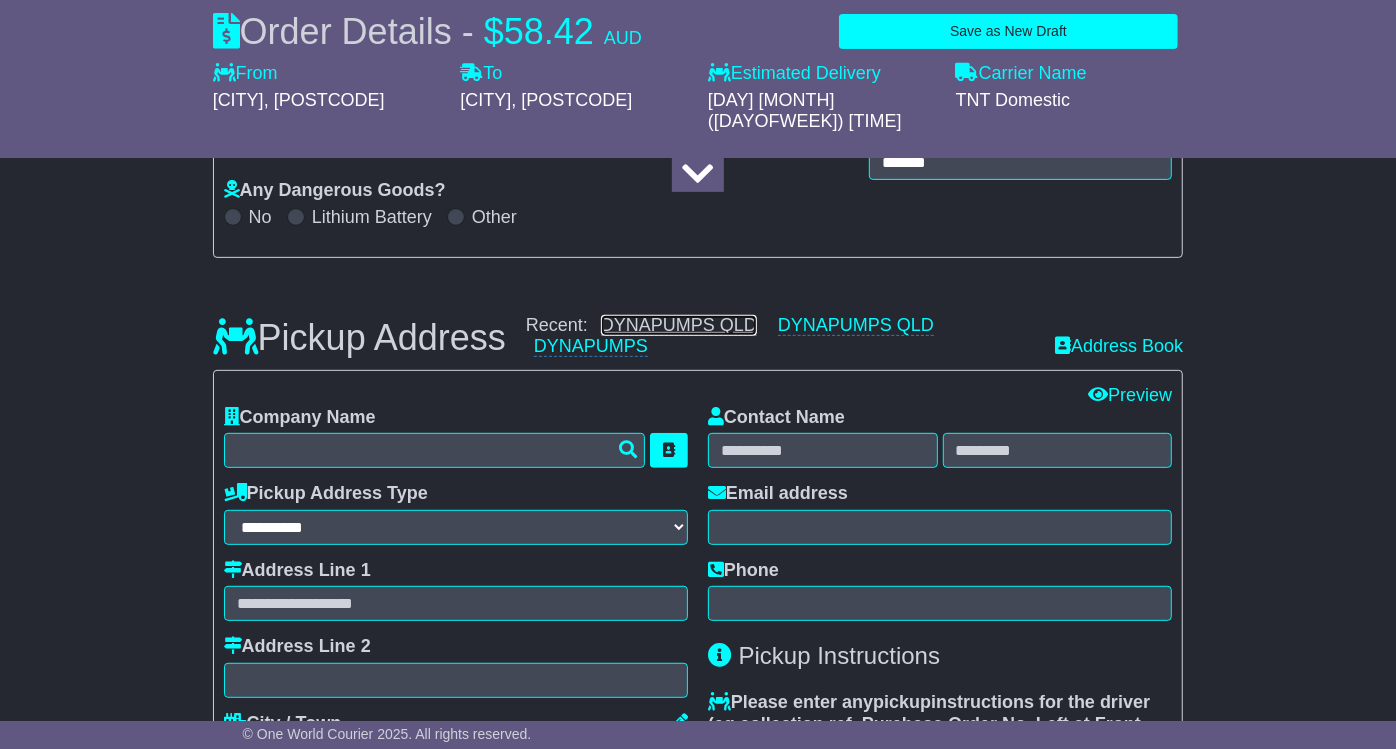 click on "DYNAPUMPS QLD" at bounding box center [679, 325] 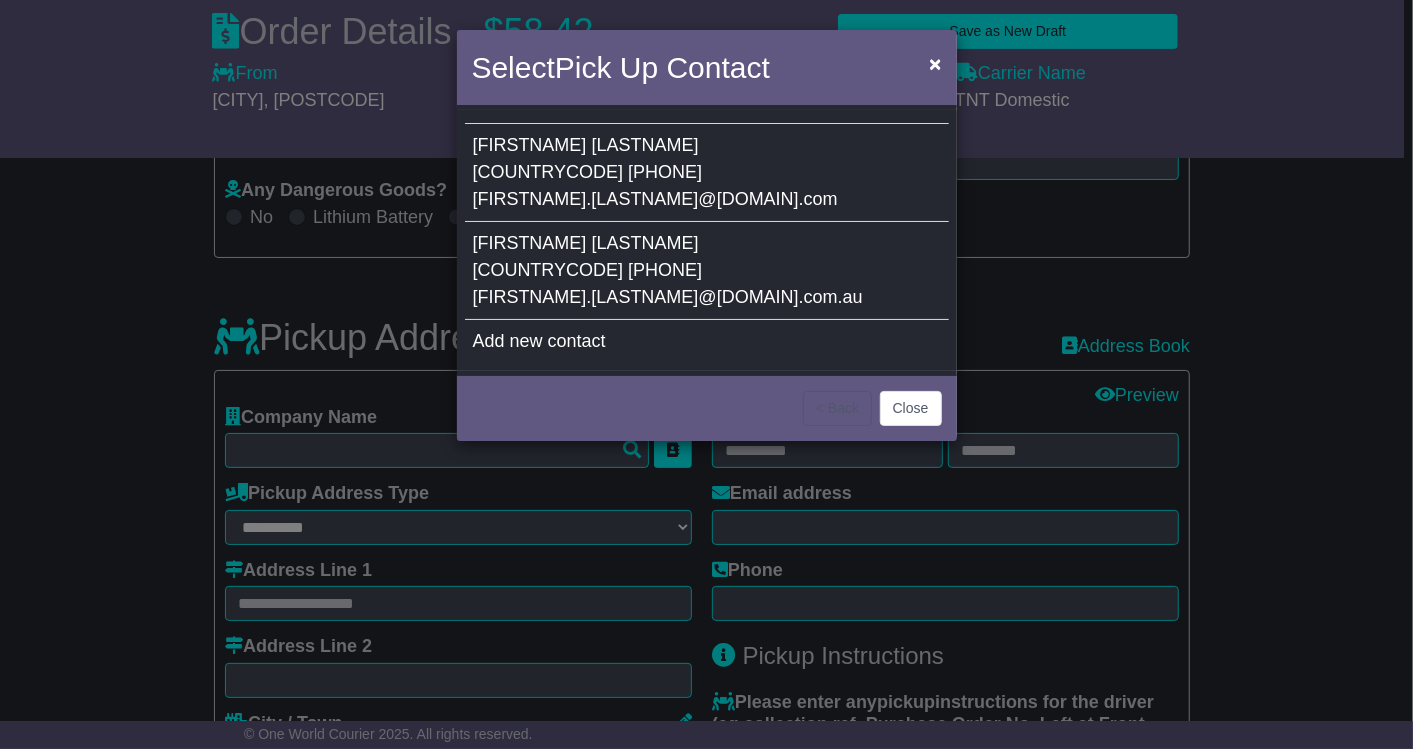 click on "DEREK   TATE
61 7 5546 7777
Derek.Tate@dynapumpslicensing.onmicrosoft.com" at bounding box center [707, 173] 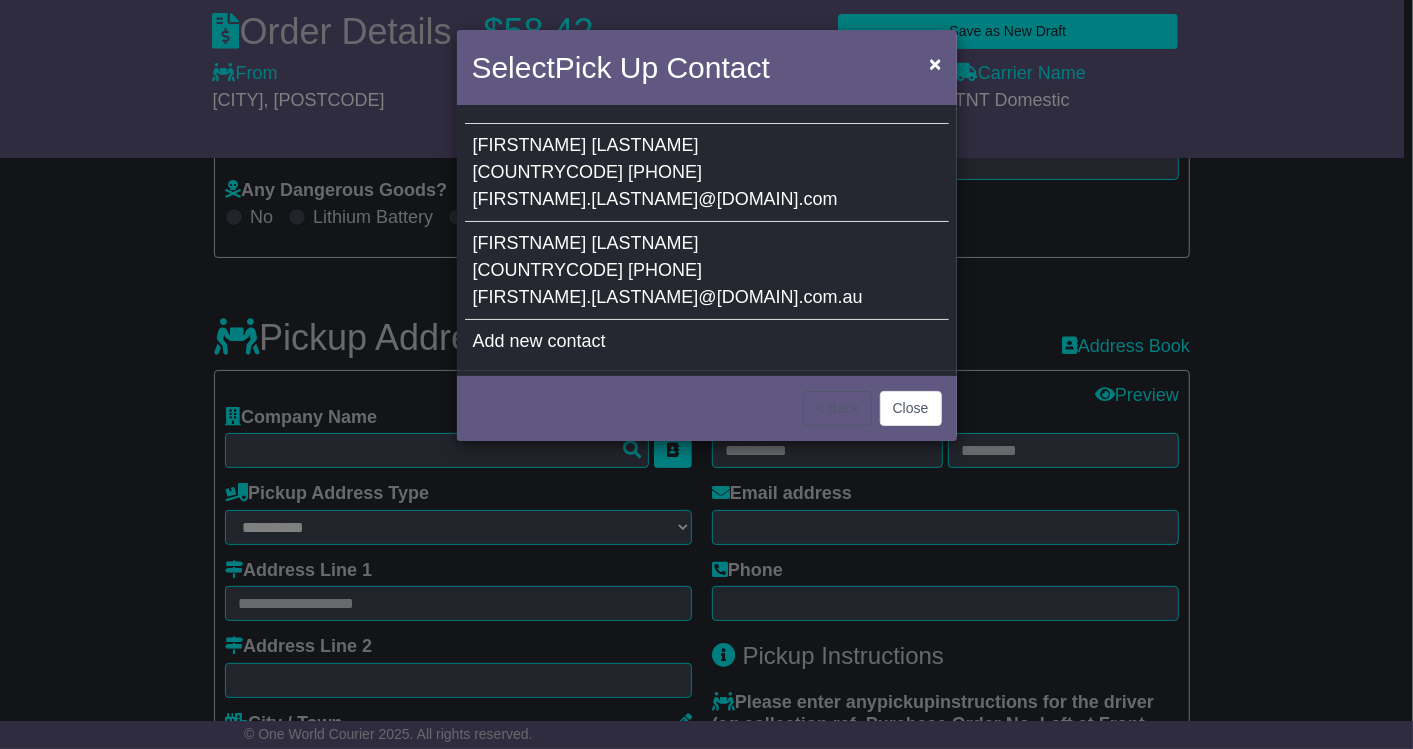 type on "**********" 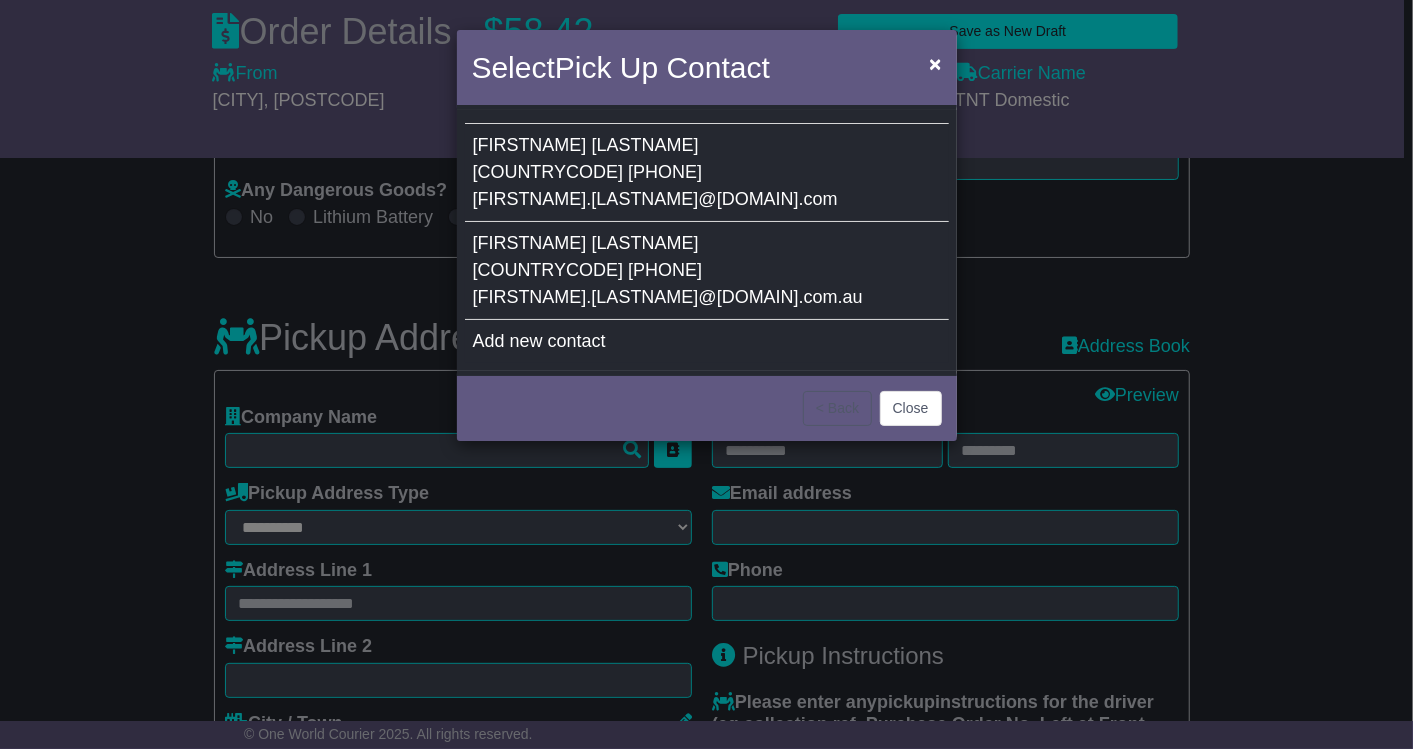 type on "**********" 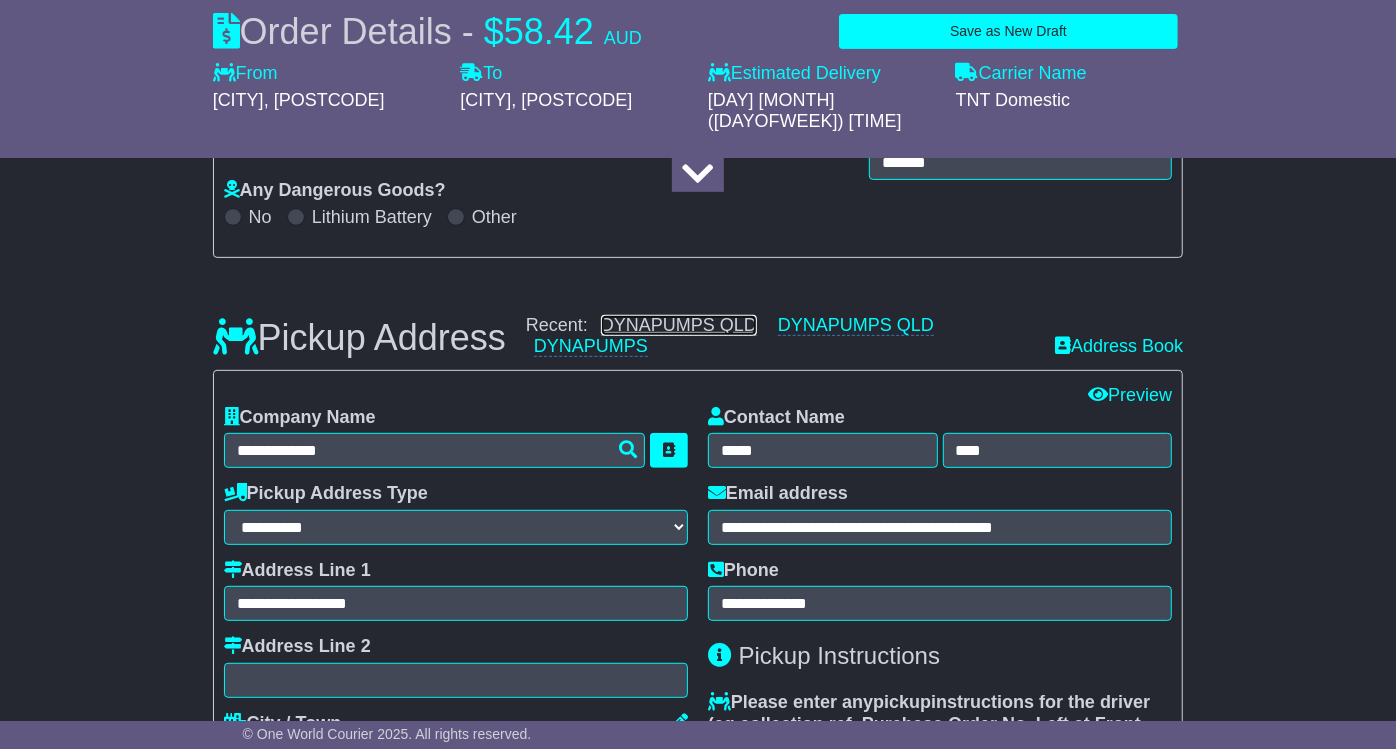 click on "DYNAPUMPS QLD" at bounding box center [679, 325] 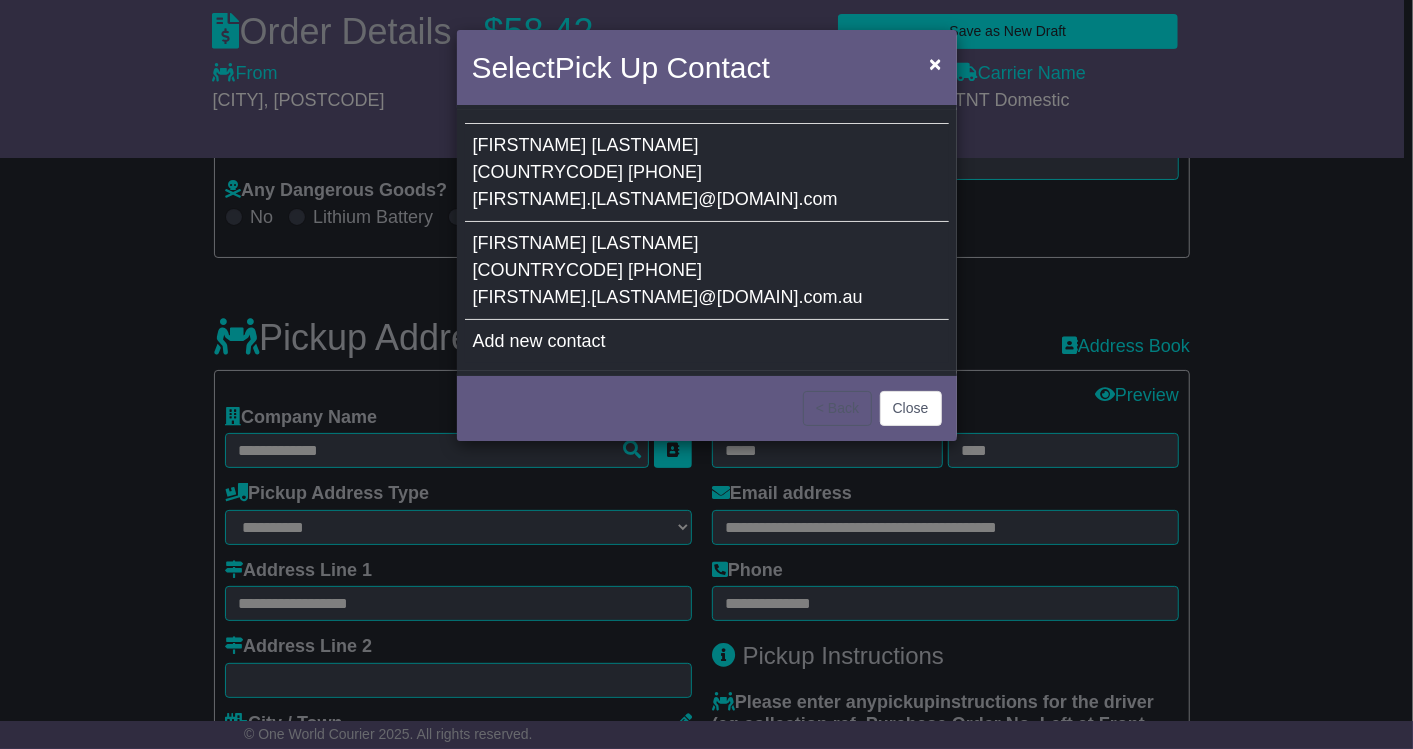 click on "TATE" at bounding box center (645, 243) 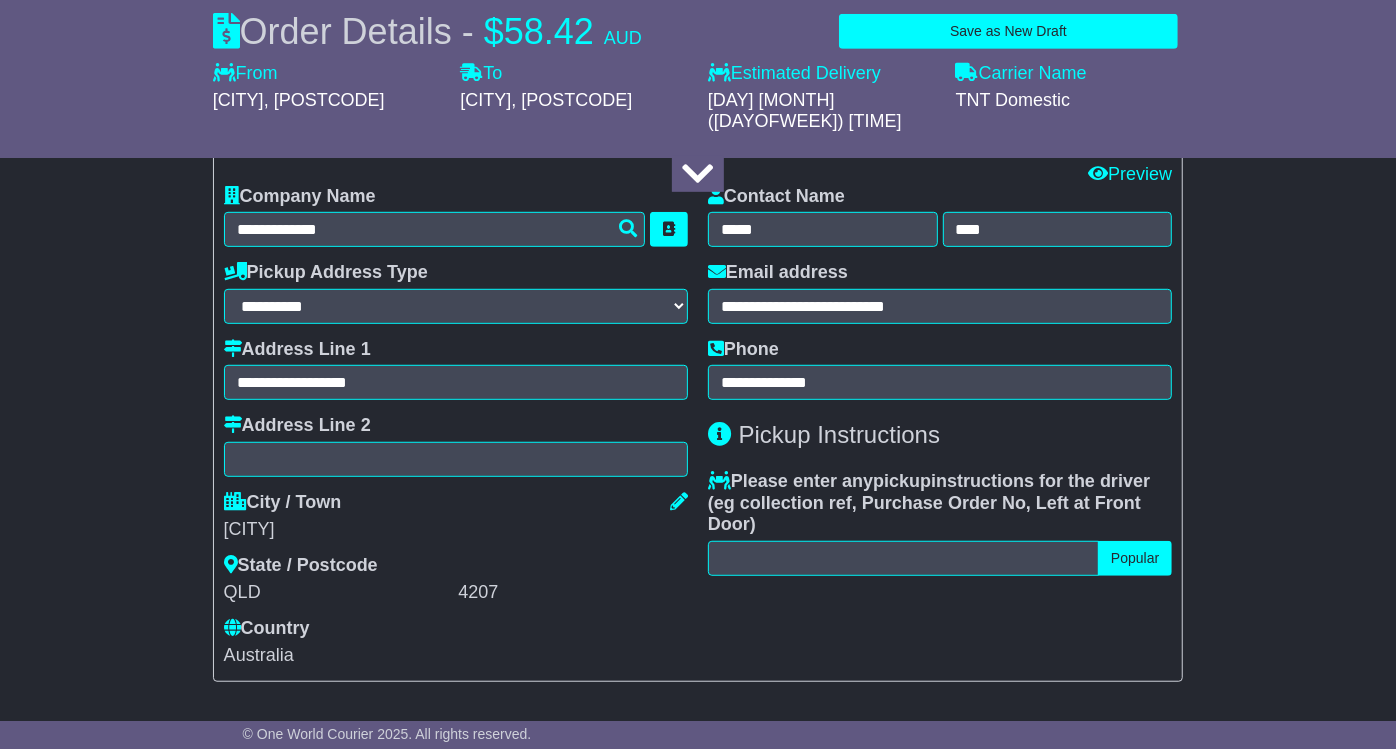 scroll, scrollTop: 599, scrollLeft: 0, axis: vertical 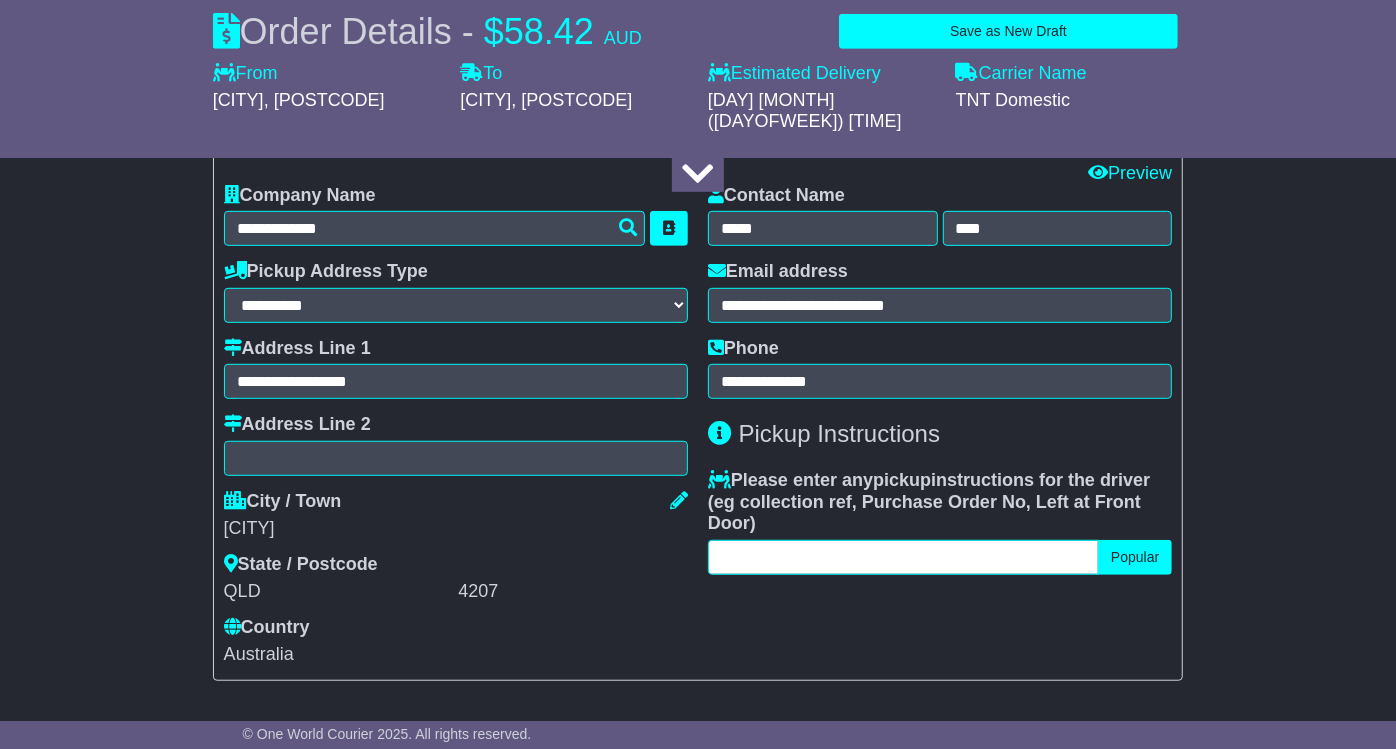 click at bounding box center (903, 557) 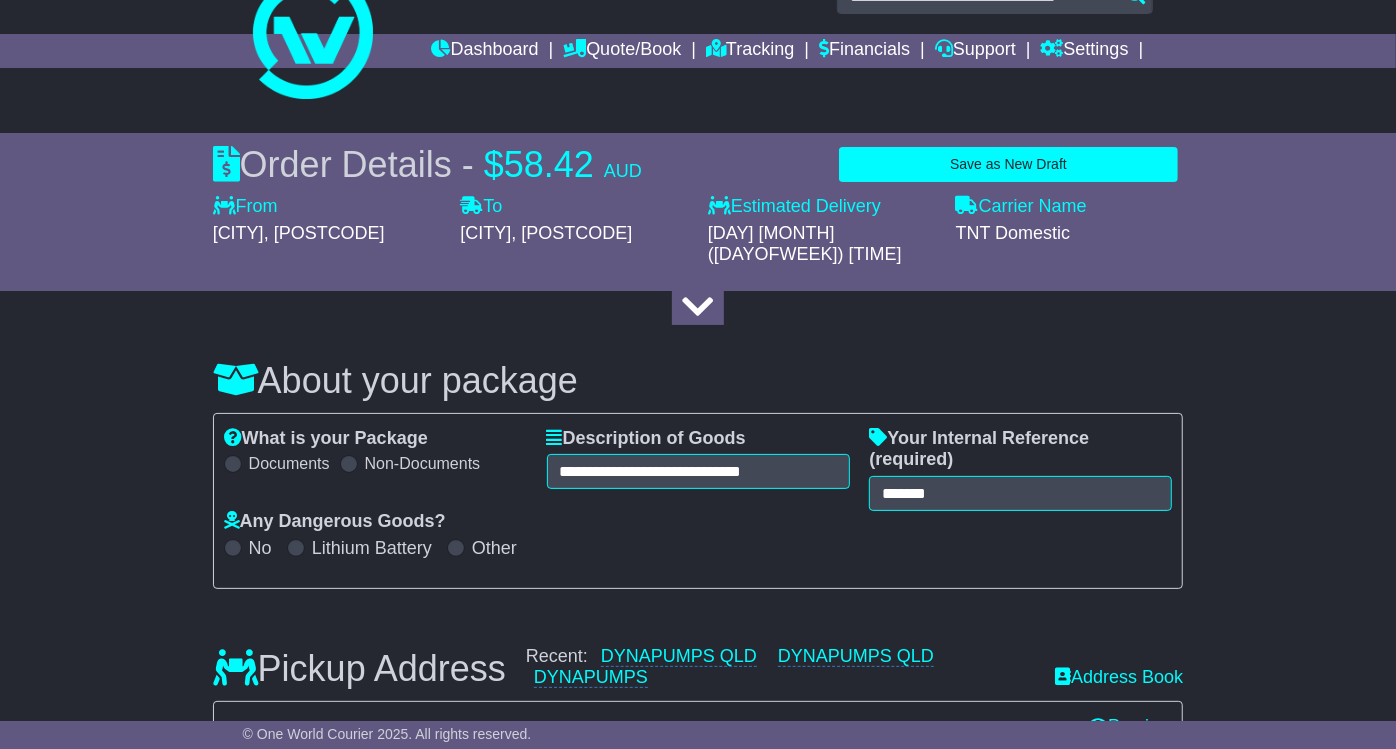 scroll, scrollTop: 43, scrollLeft: 0, axis: vertical 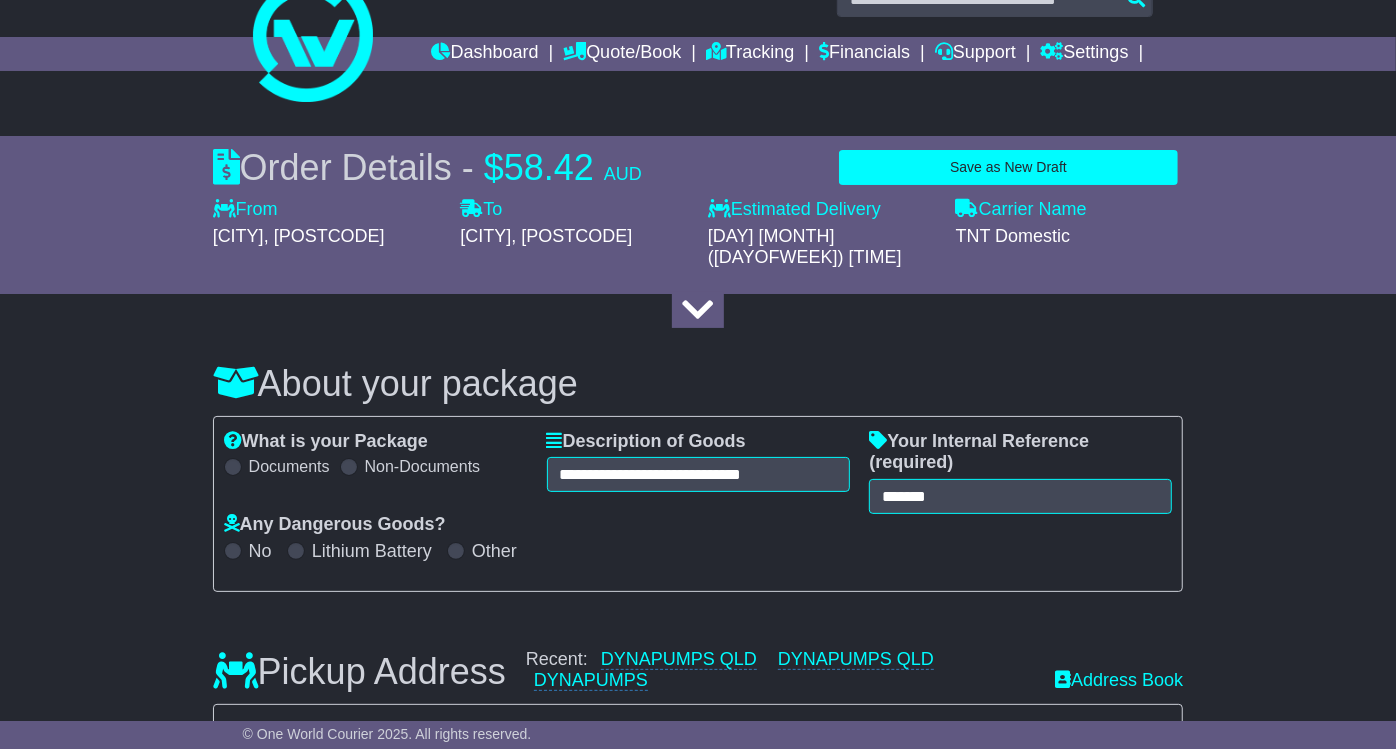 type on "********" 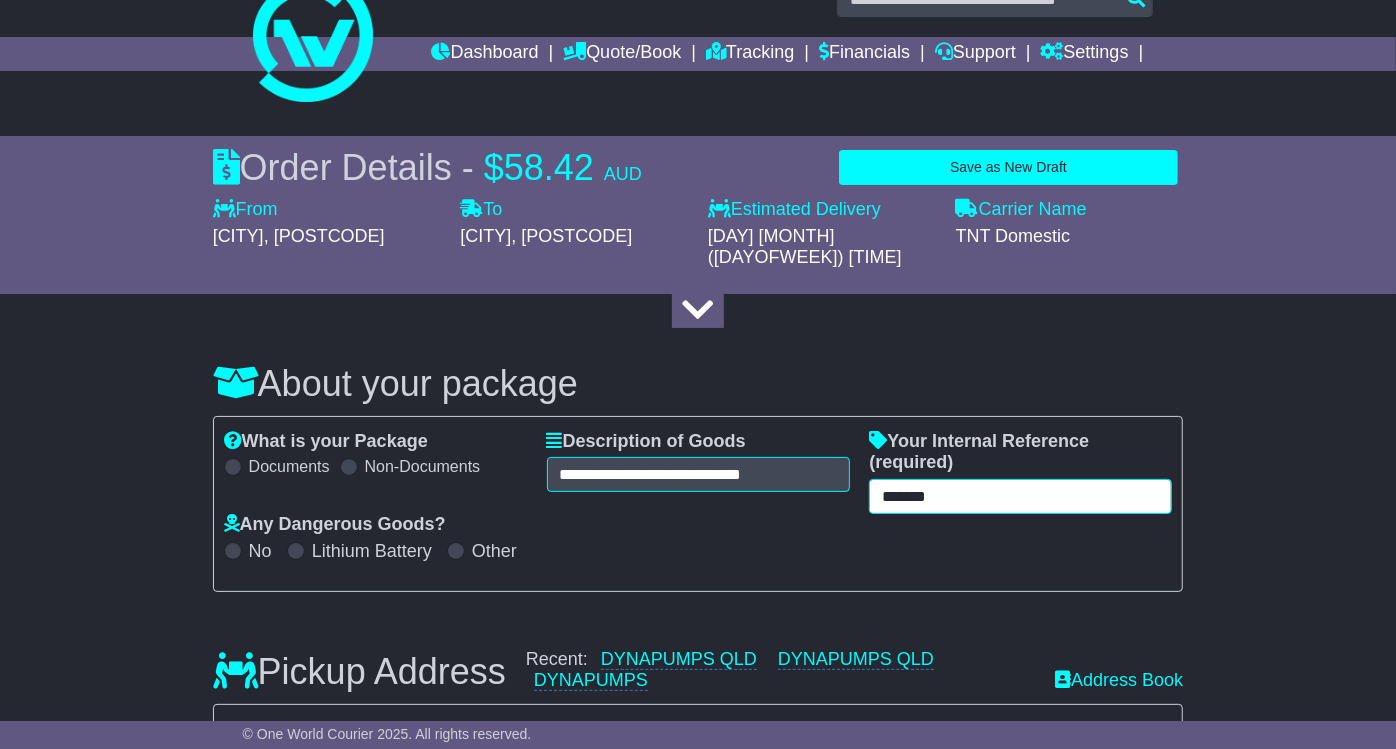 drag, startPoint x: 981, startPoint y: 454, endPoint x: 694, endPoint y: 477, distance: 287.92014 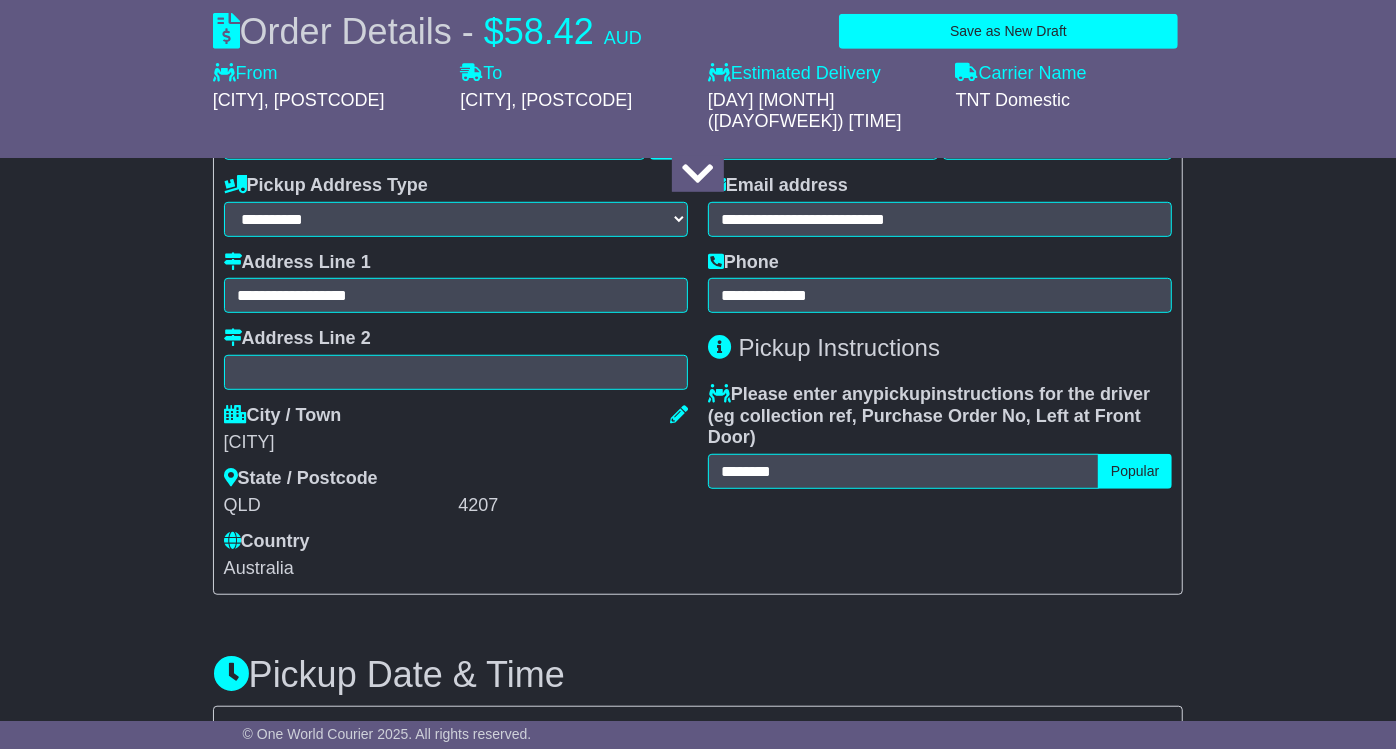 scroll, scrollTop: 932, scrollLeft: 0, axis: vertical 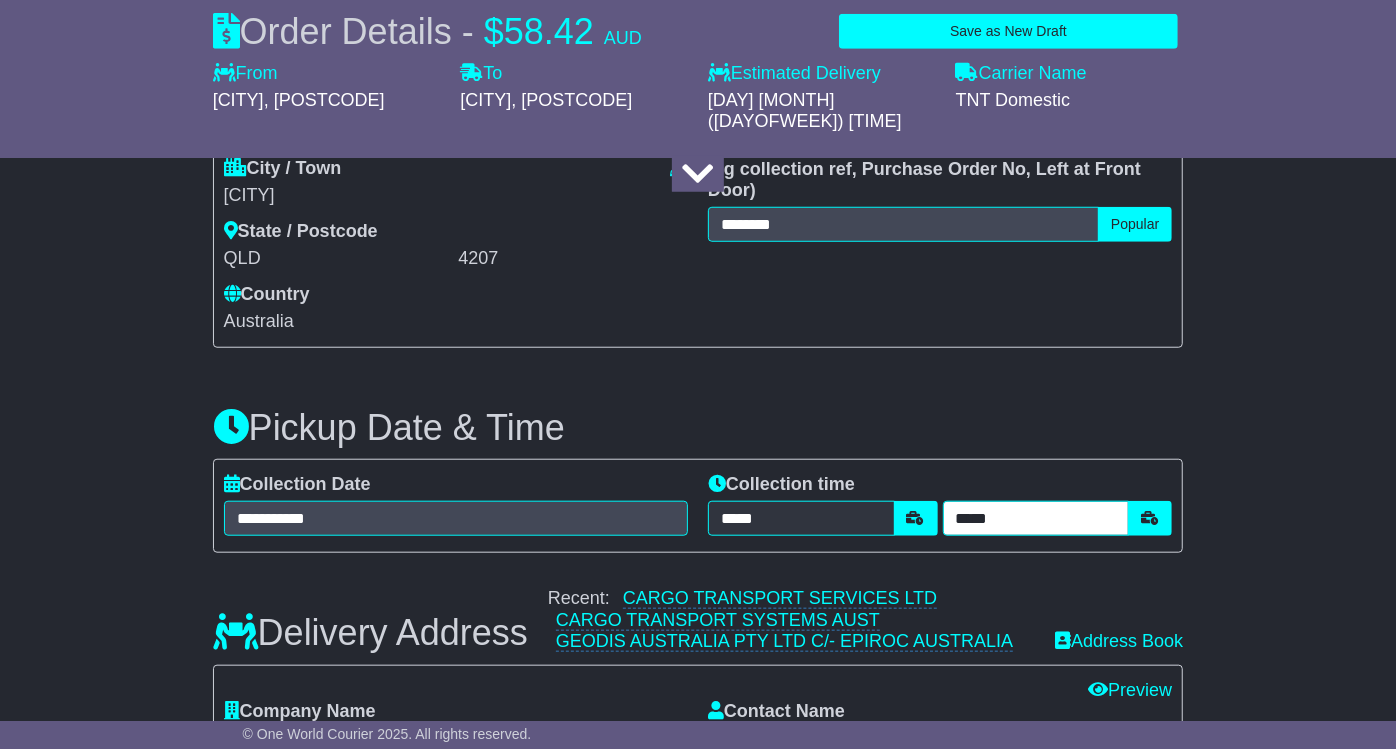 click on "*****" at bounding box center (1036, 518) 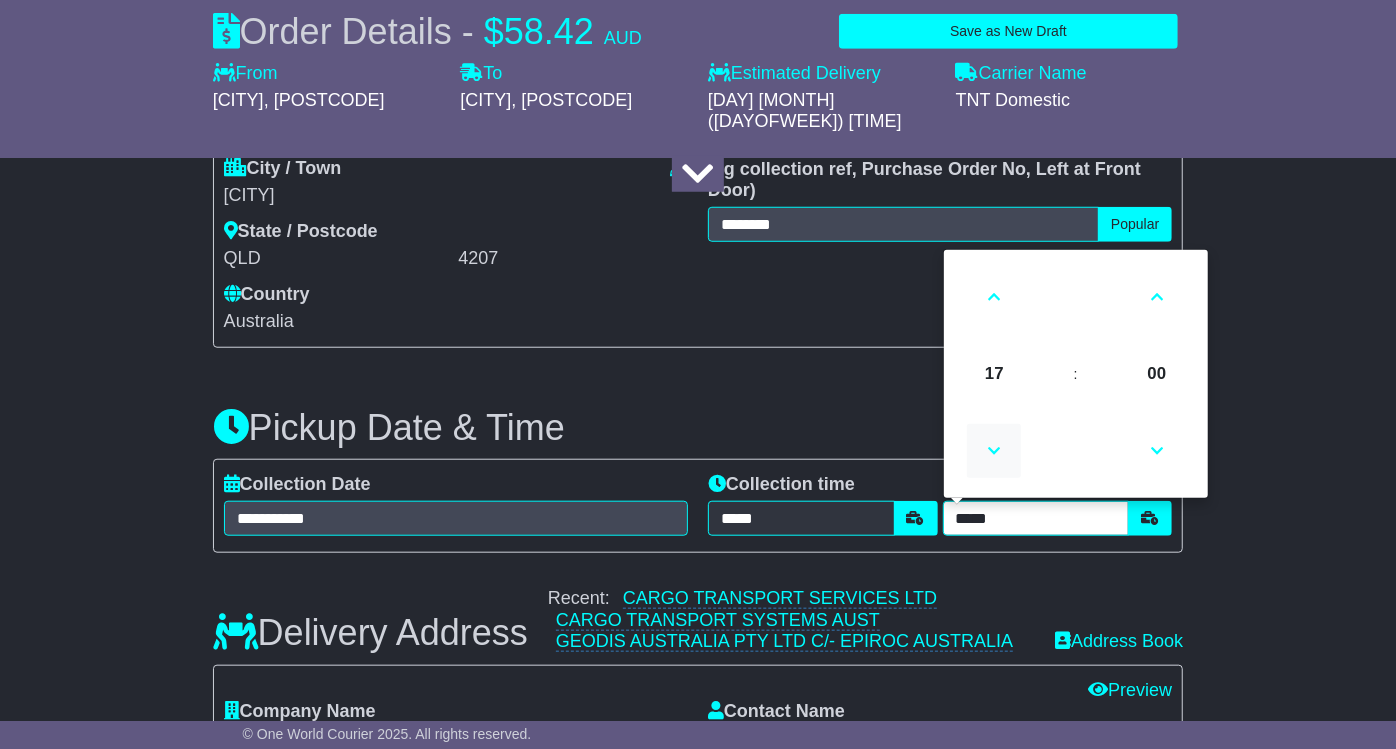 click at bounding box center (994, 451) 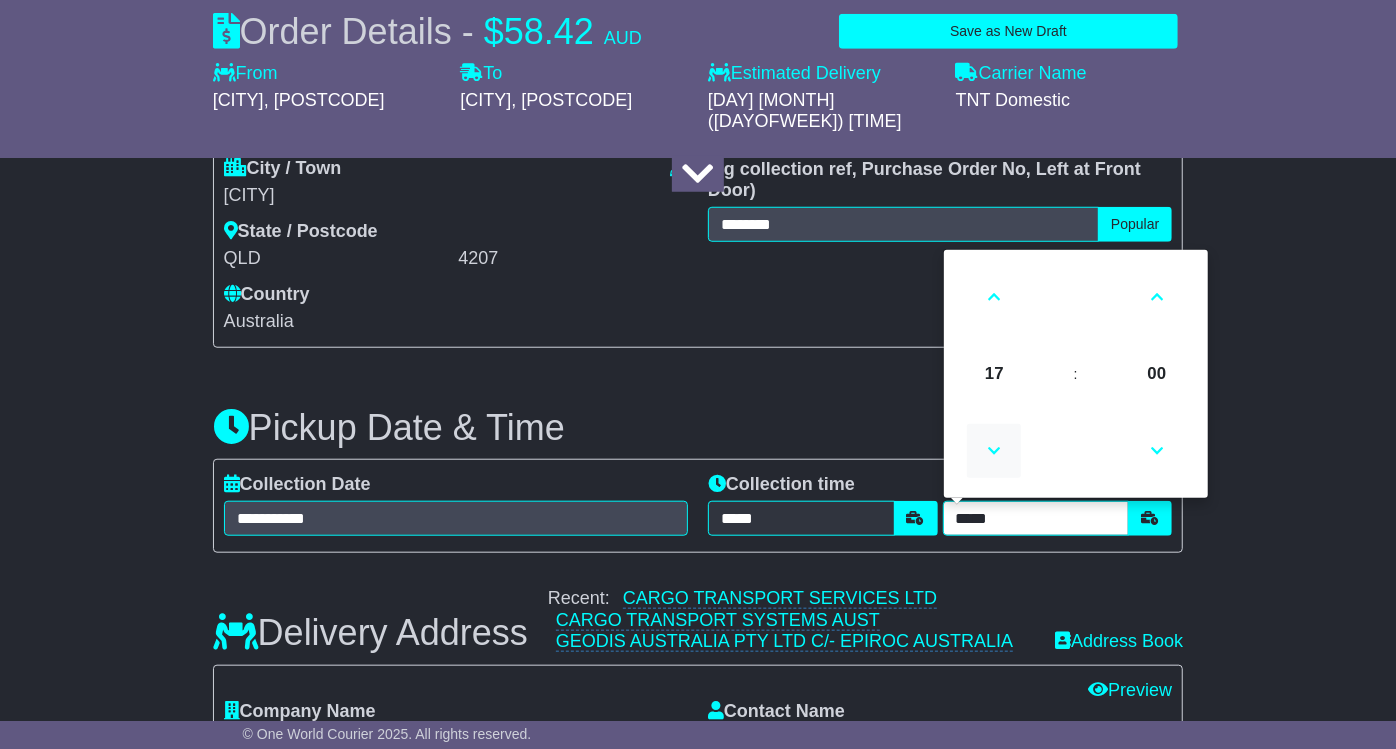 type on "*****" 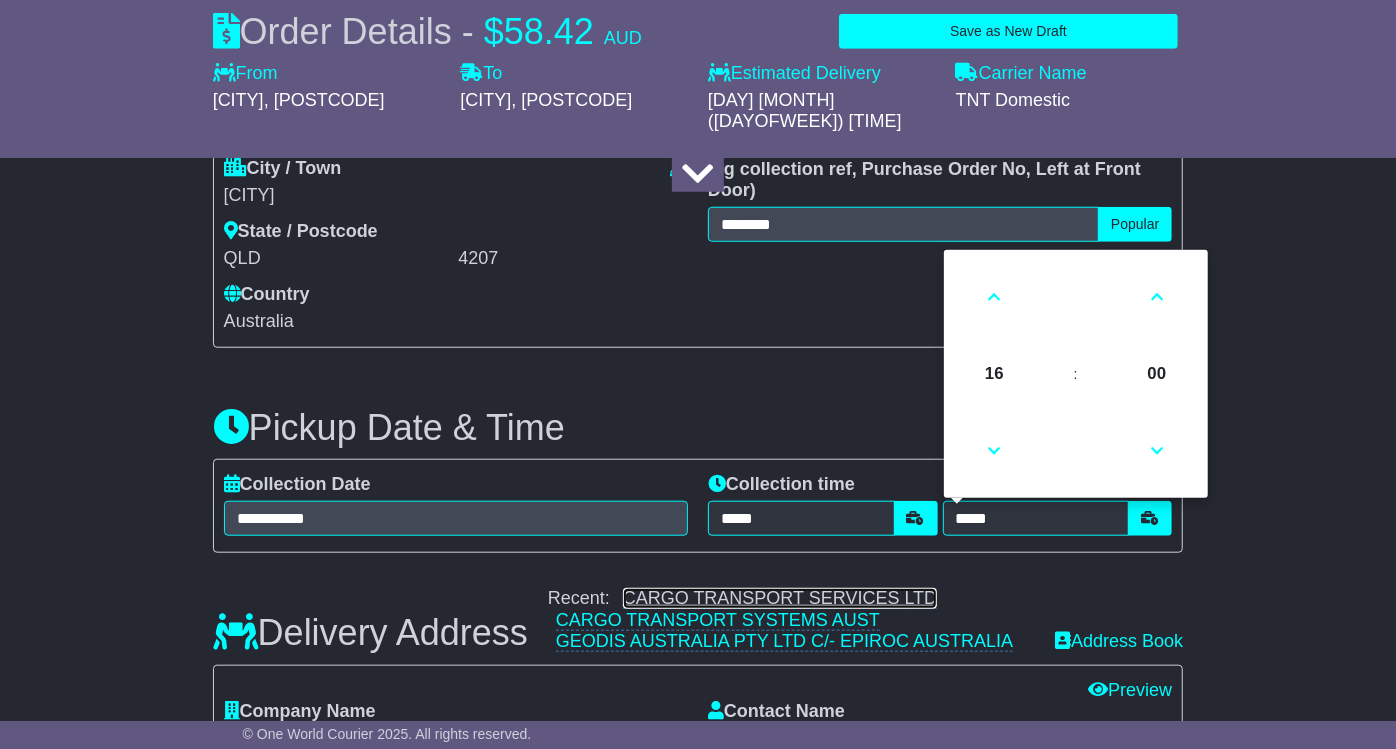 click on "CARGO TRANSPORT SERVICES LTD" at bounding box center [780, 598] 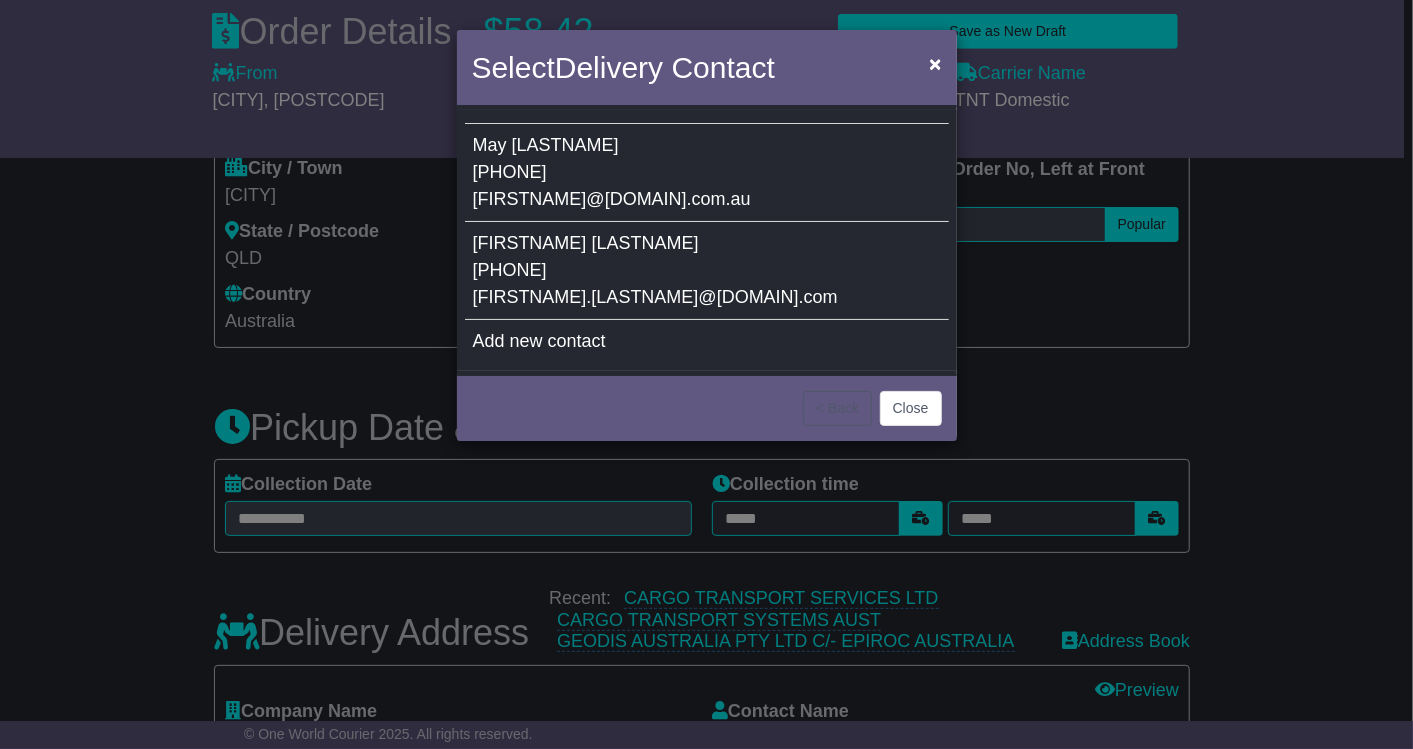 click on "Add new contact" at bounding box center (707, 342) 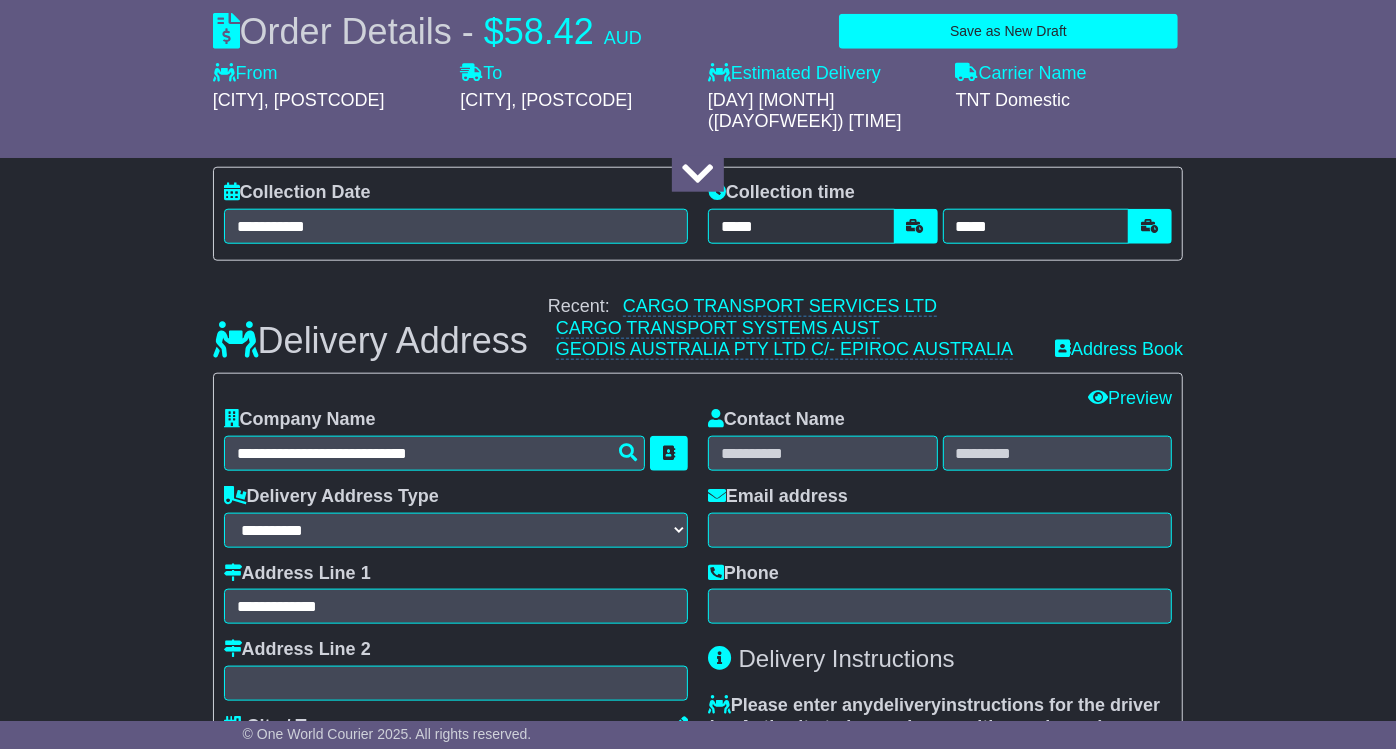 scroll, scrollTop: 1154, scrollLeft: 0, axis: vertical 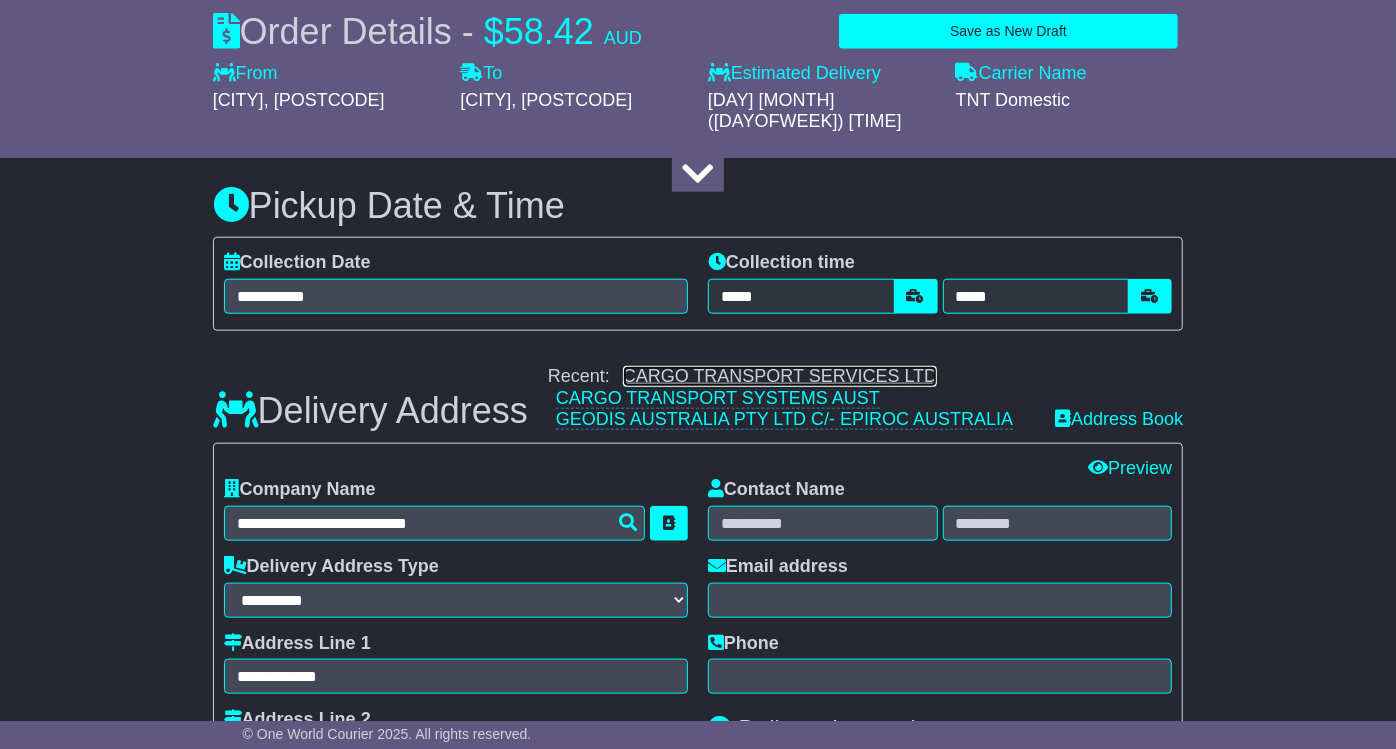 click on "CARGO TRANSPORT SERVICES LTD" at bounding box center (780, 376) 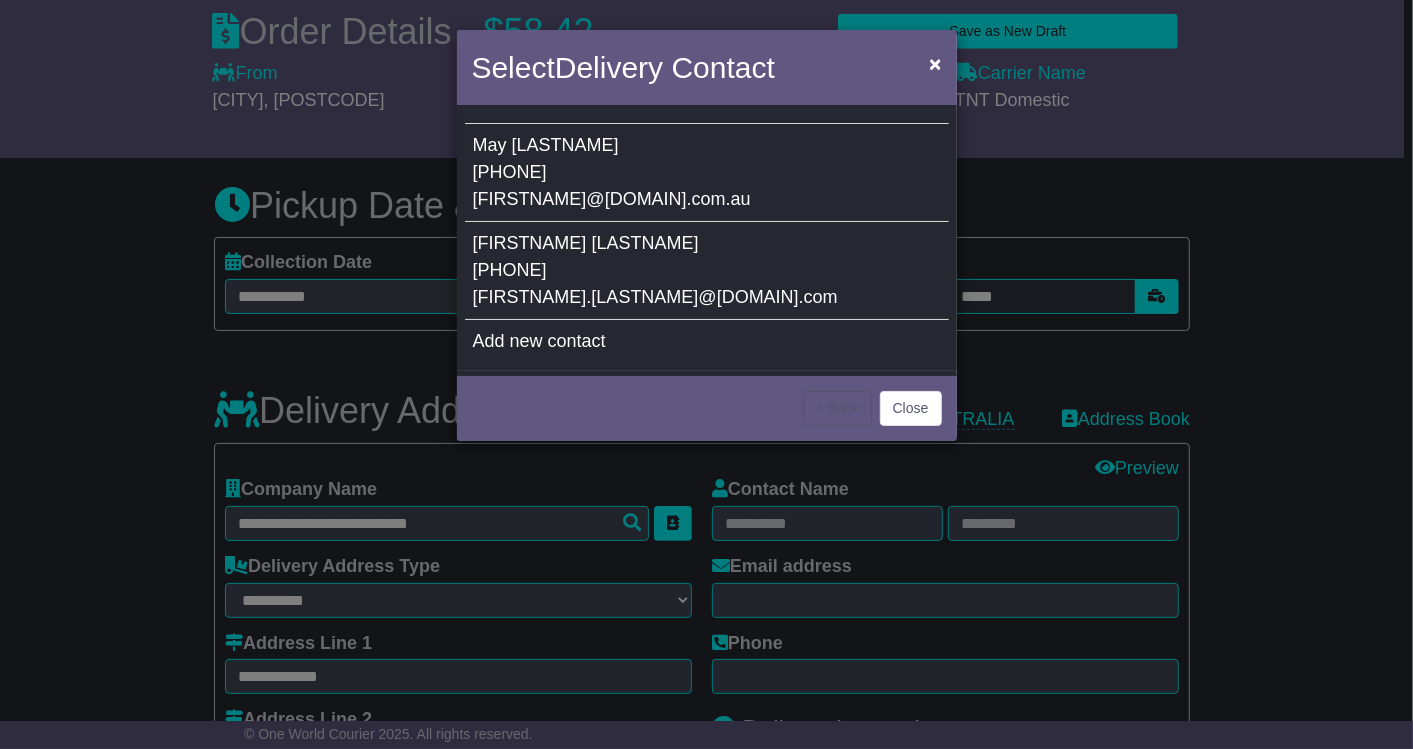 click on "JULIE   MCKINNEY
0487215806
jvmckinneyphoto@gmail.com" at bounding box center (707, 271) 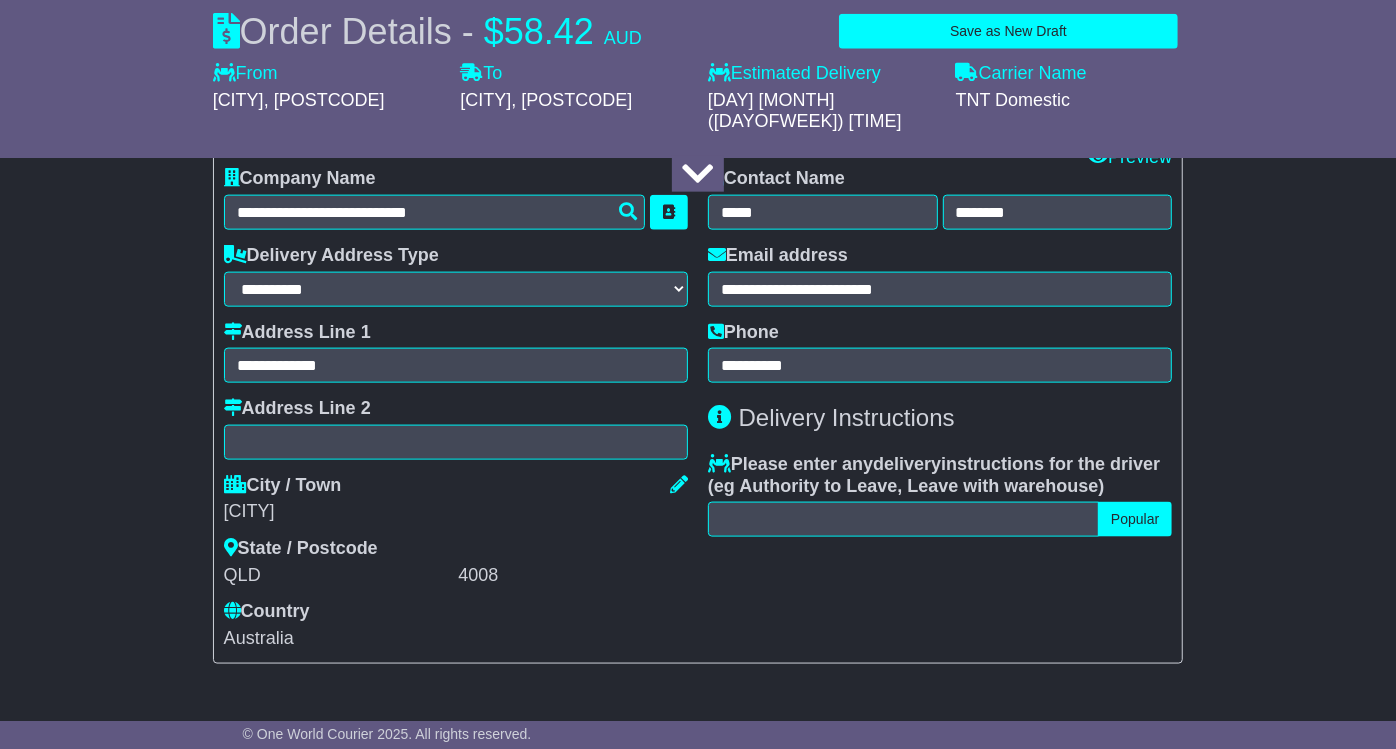 scroll, scrollTop: 1488, scrollLeft: 0, axis: vertical 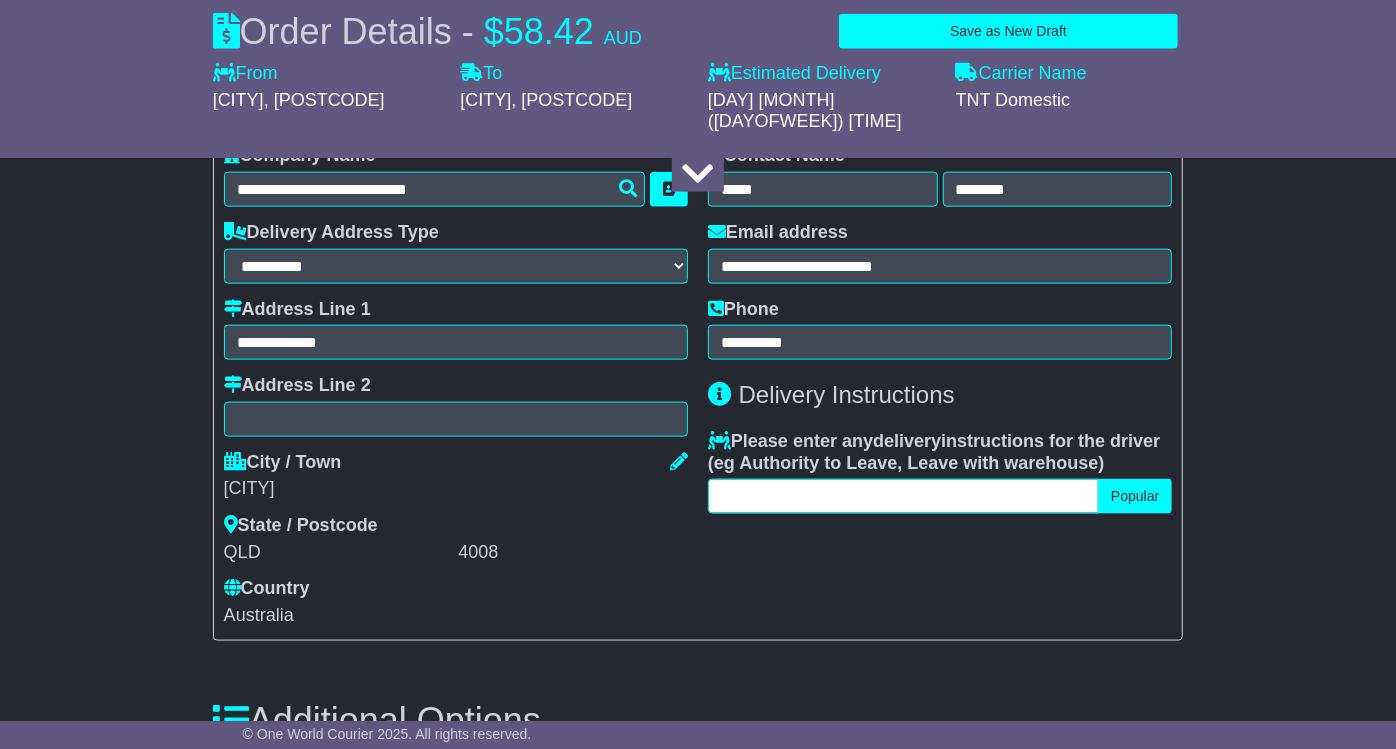 click at bounding box center (903, 496) 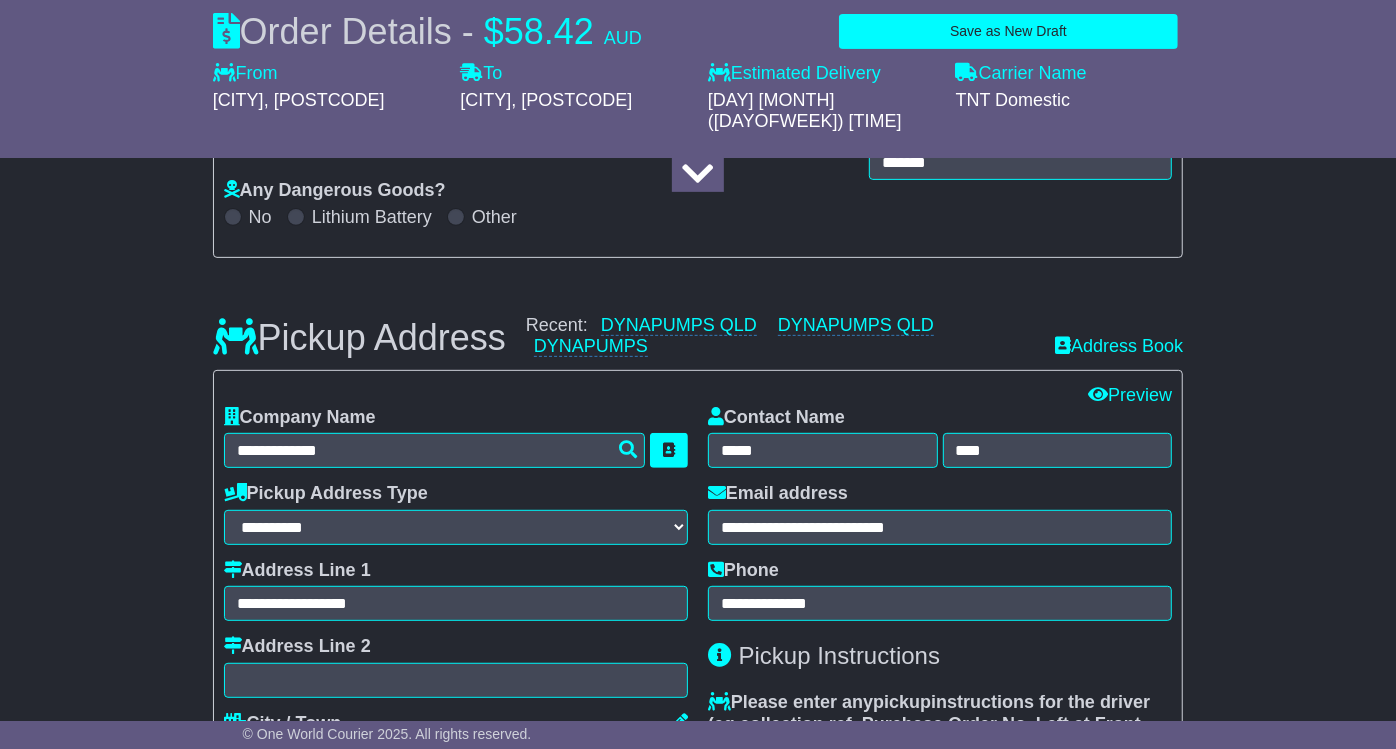scroll, scrollTop: 0, scrollLeft: 0, axis: both 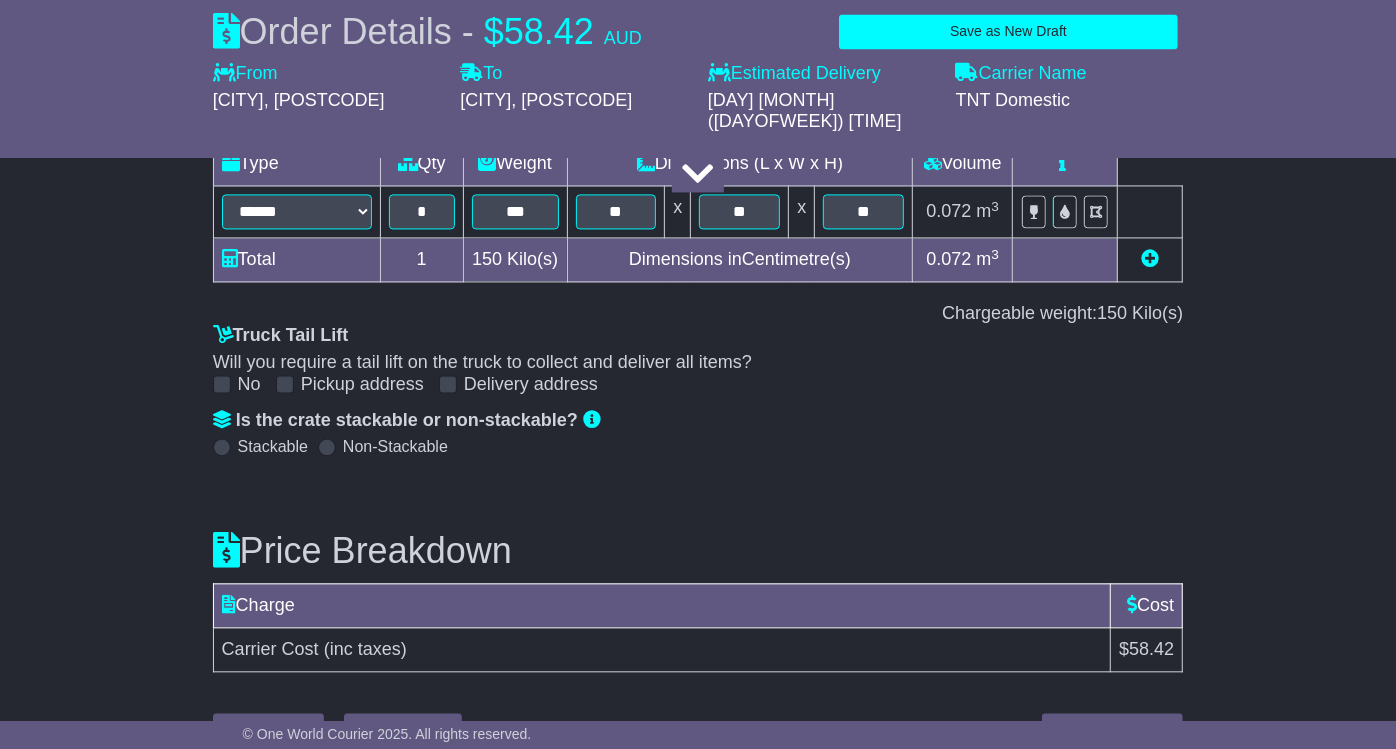 type on "*******" 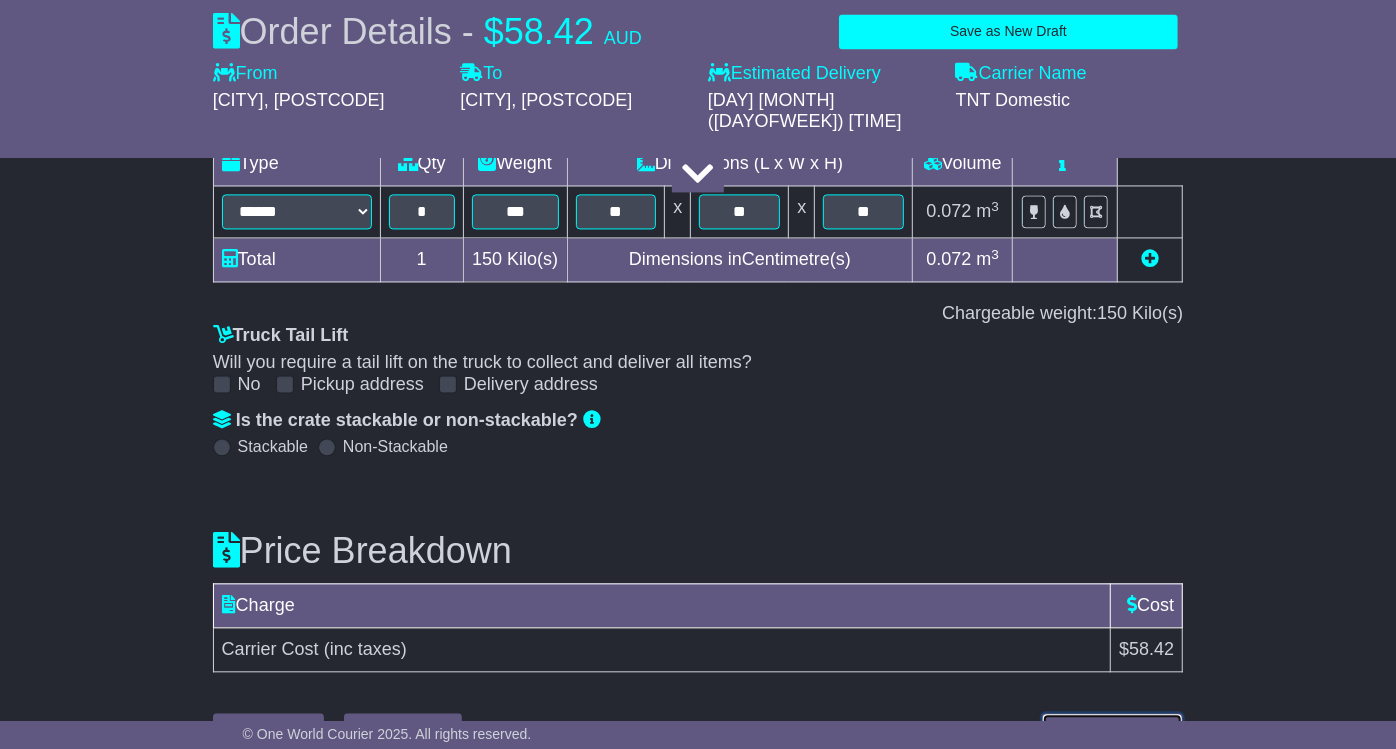 click on "Submit Your Order" at bounding box center (1112, 730) 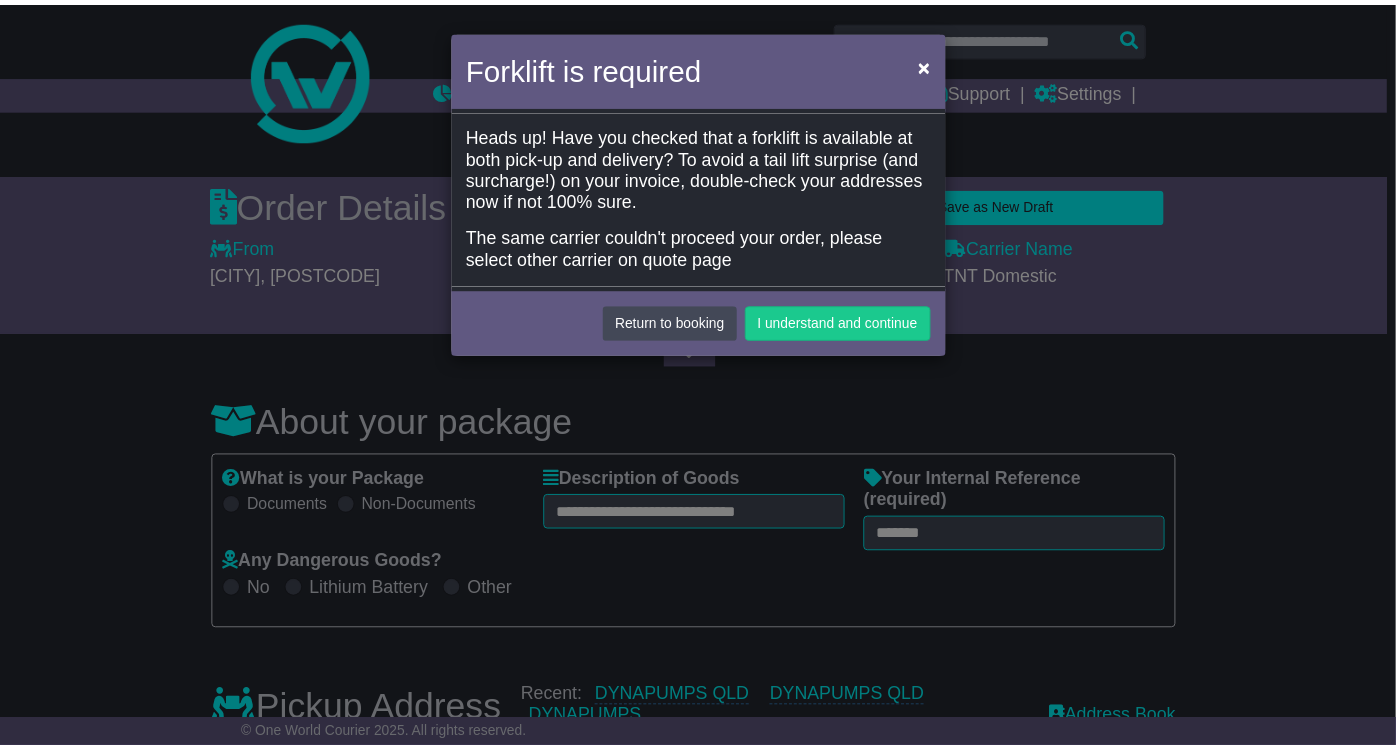 scroll, scrollTop: 0, scrollLeft: 0, axis: both 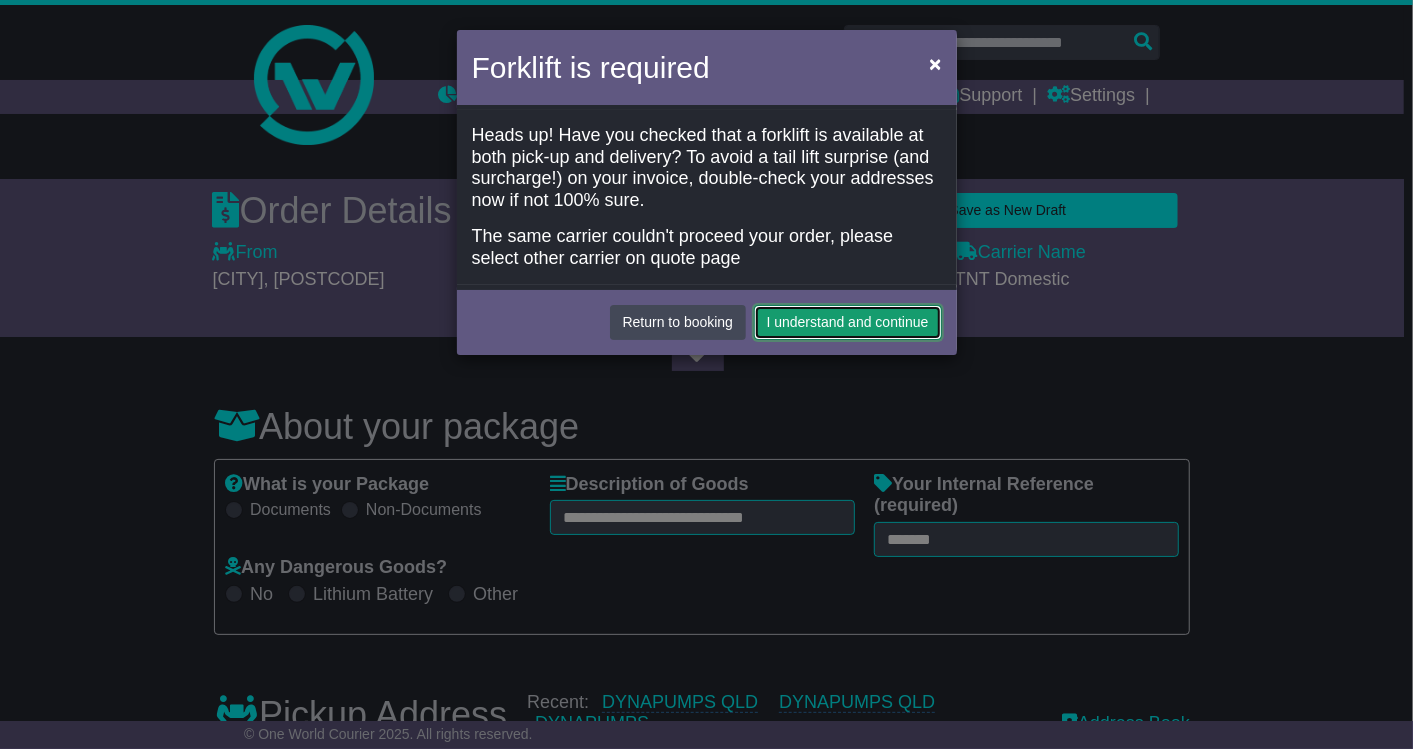 click on "I understand and continue" at bounding box center [848, 322] 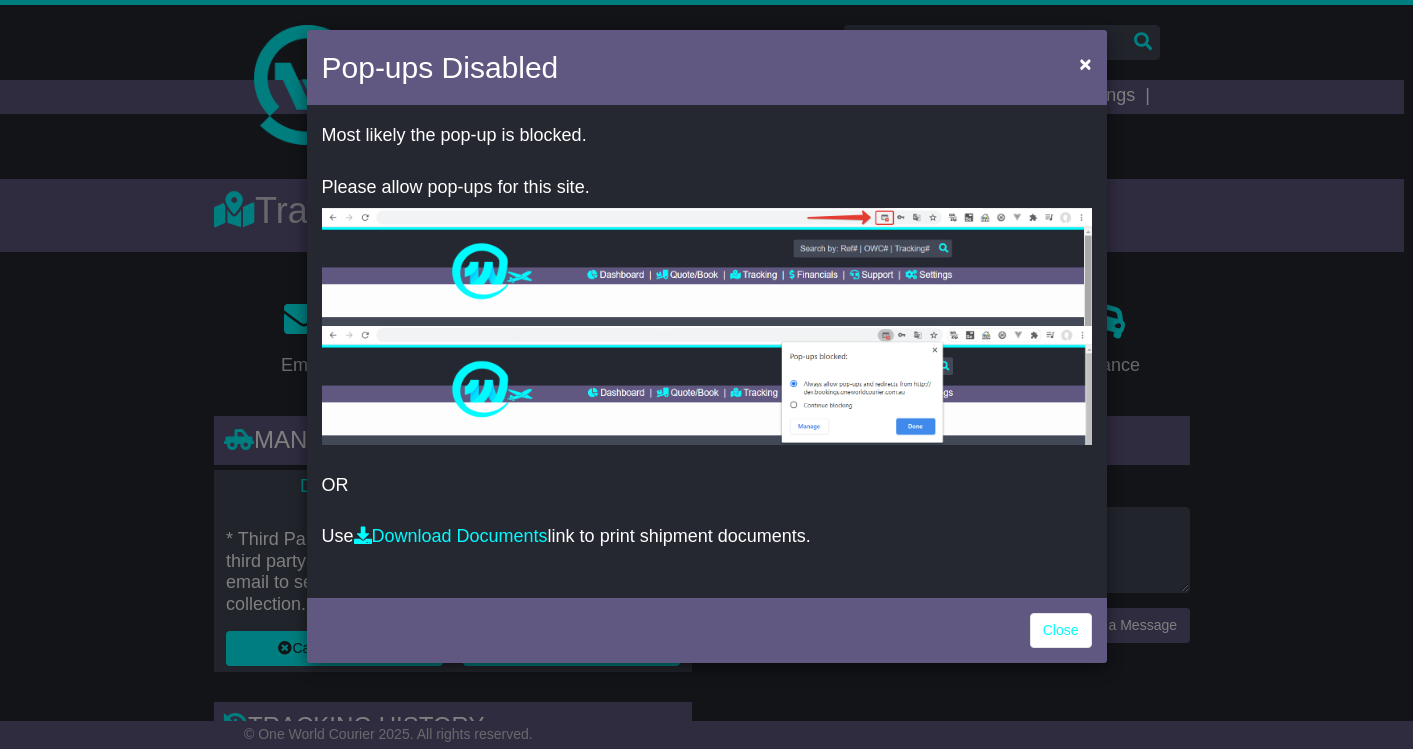 scroll, scrollTop: 0, scrollLeft: 0, axis: both 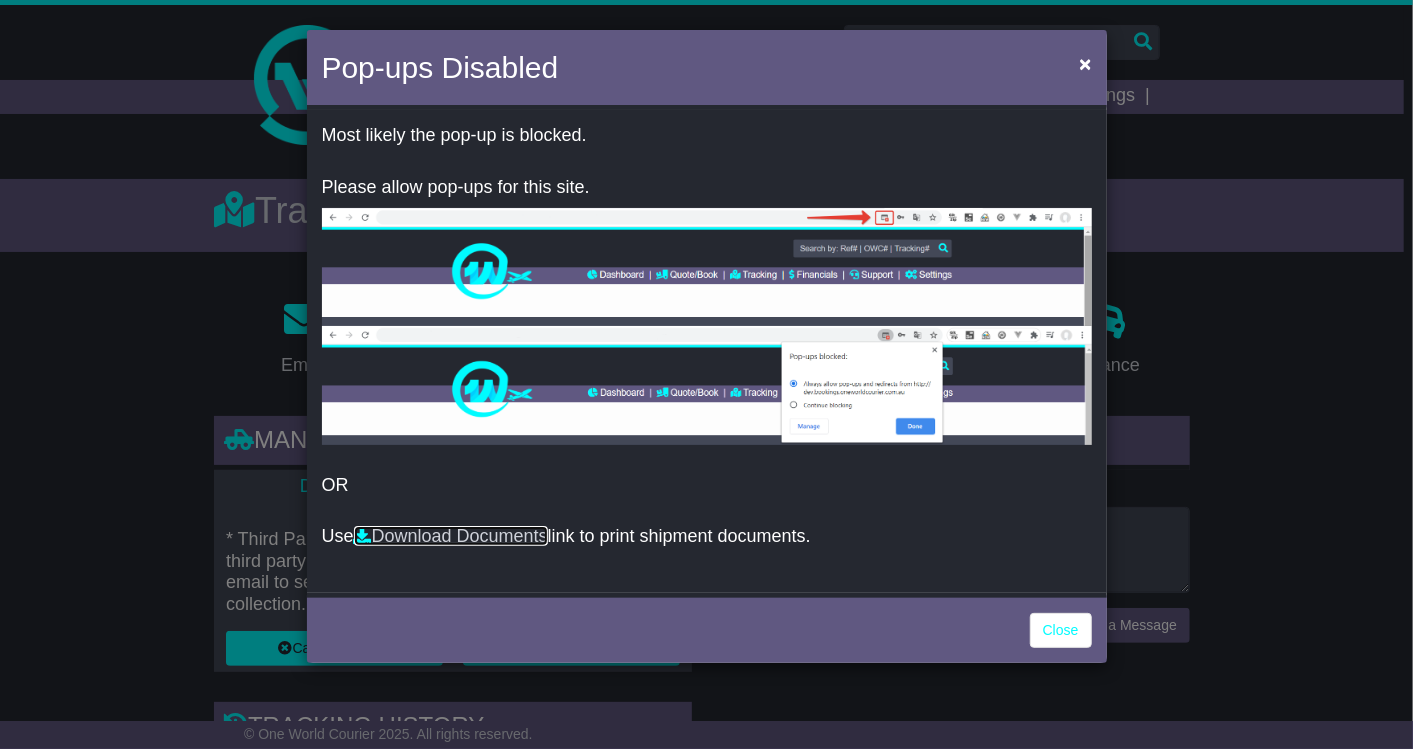 click on "Download Documents" at bounding box center [451, 536] 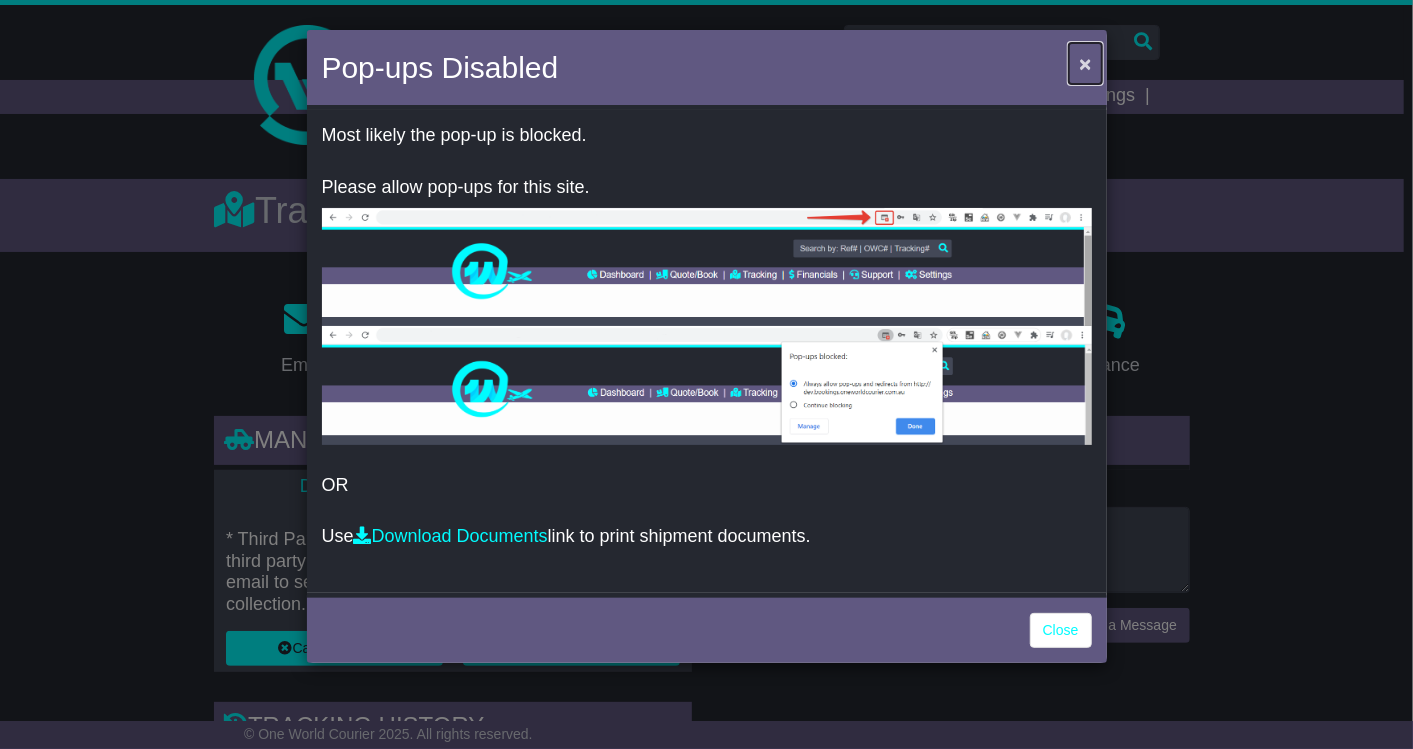 click on "×" at bounding box center [1085, 63] 